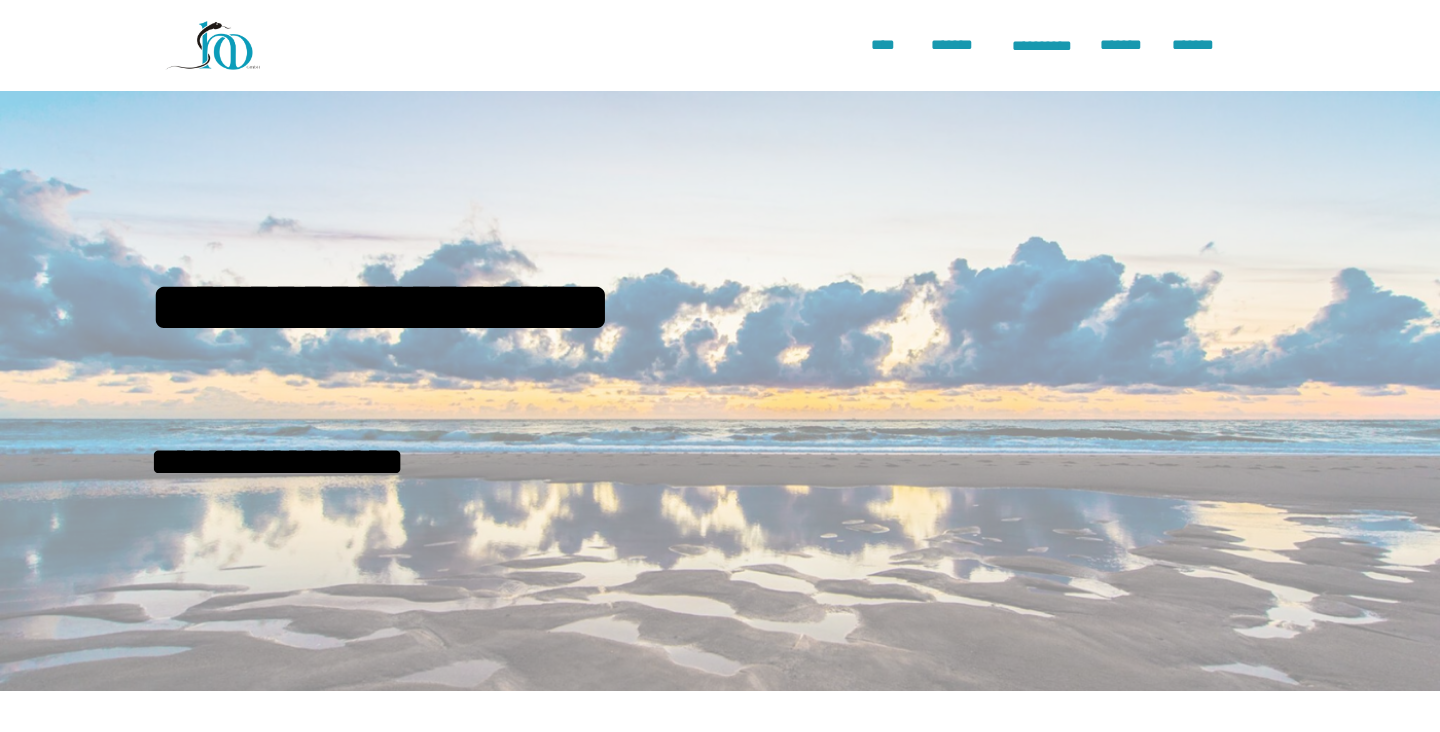 scroll, scrollTop: 819, scrollLeft: 0, axis: vertical 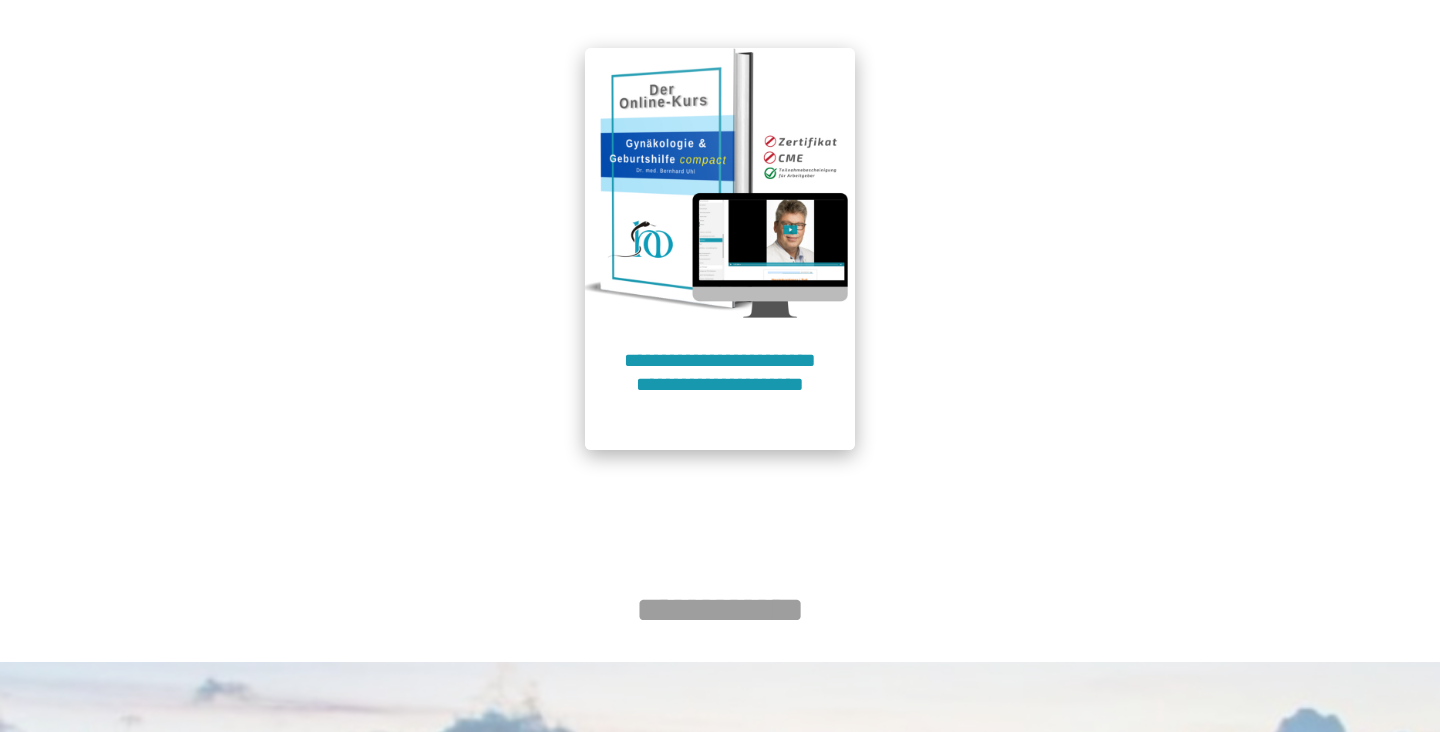 click on "**********" at bounding box center [720, 384] 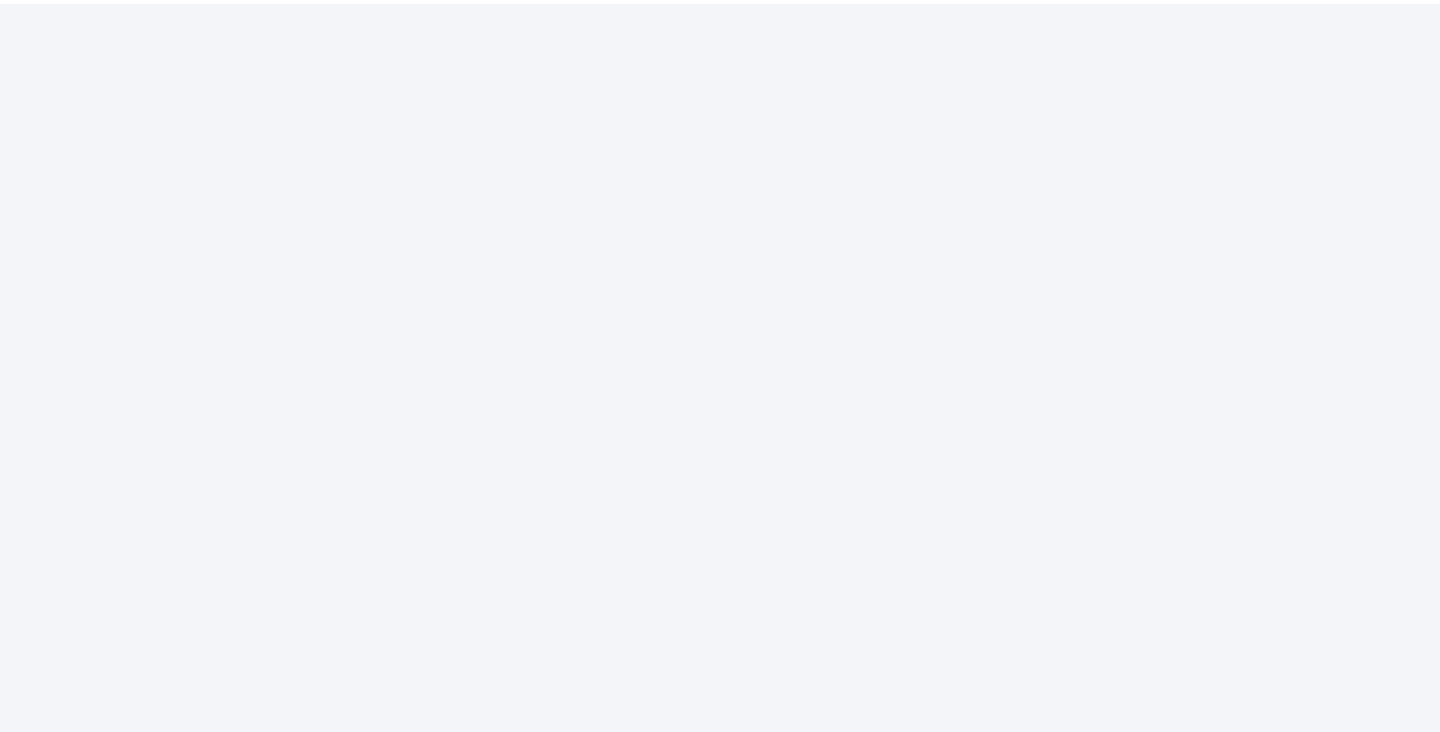 scroll, scrollTop: 91, scrollLeft: 0, axis: vertical 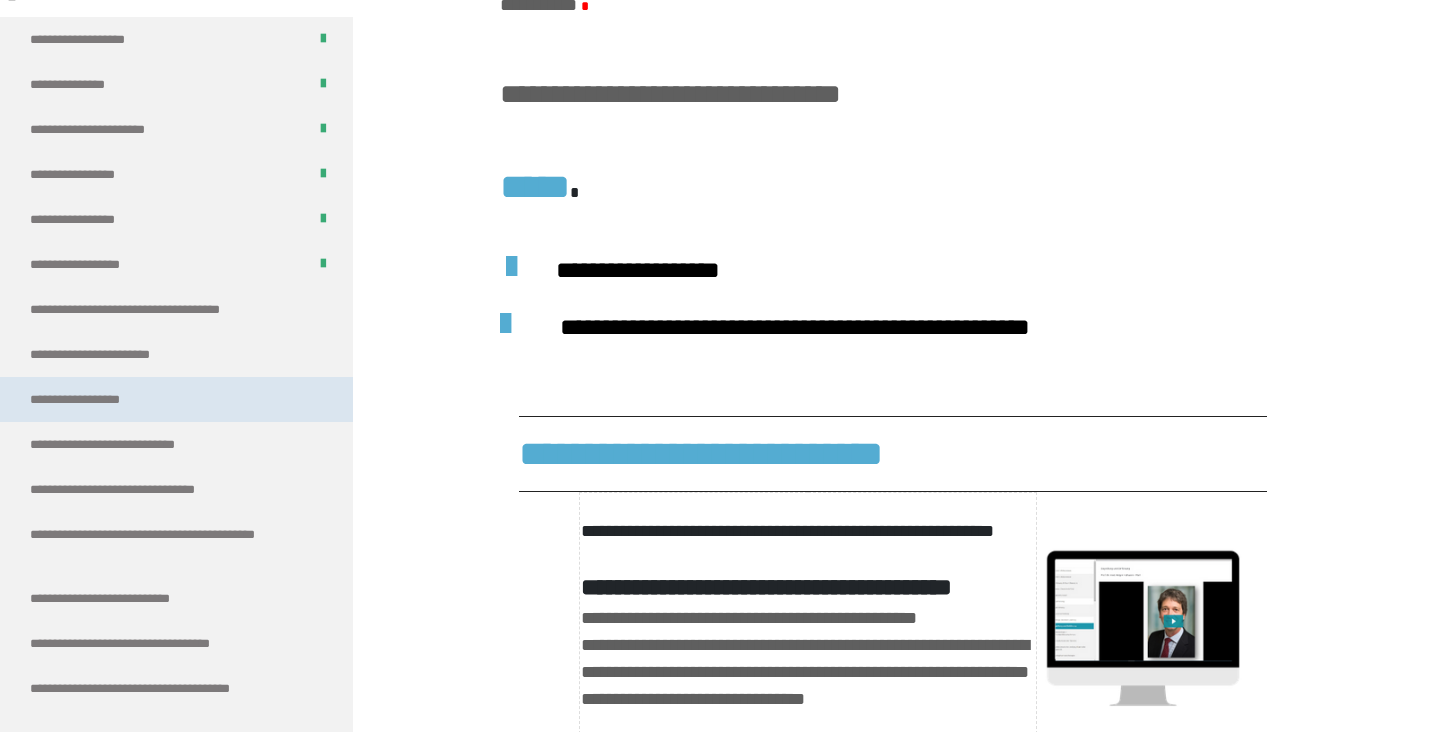 click on "**********" at bounding box center [98, 399] 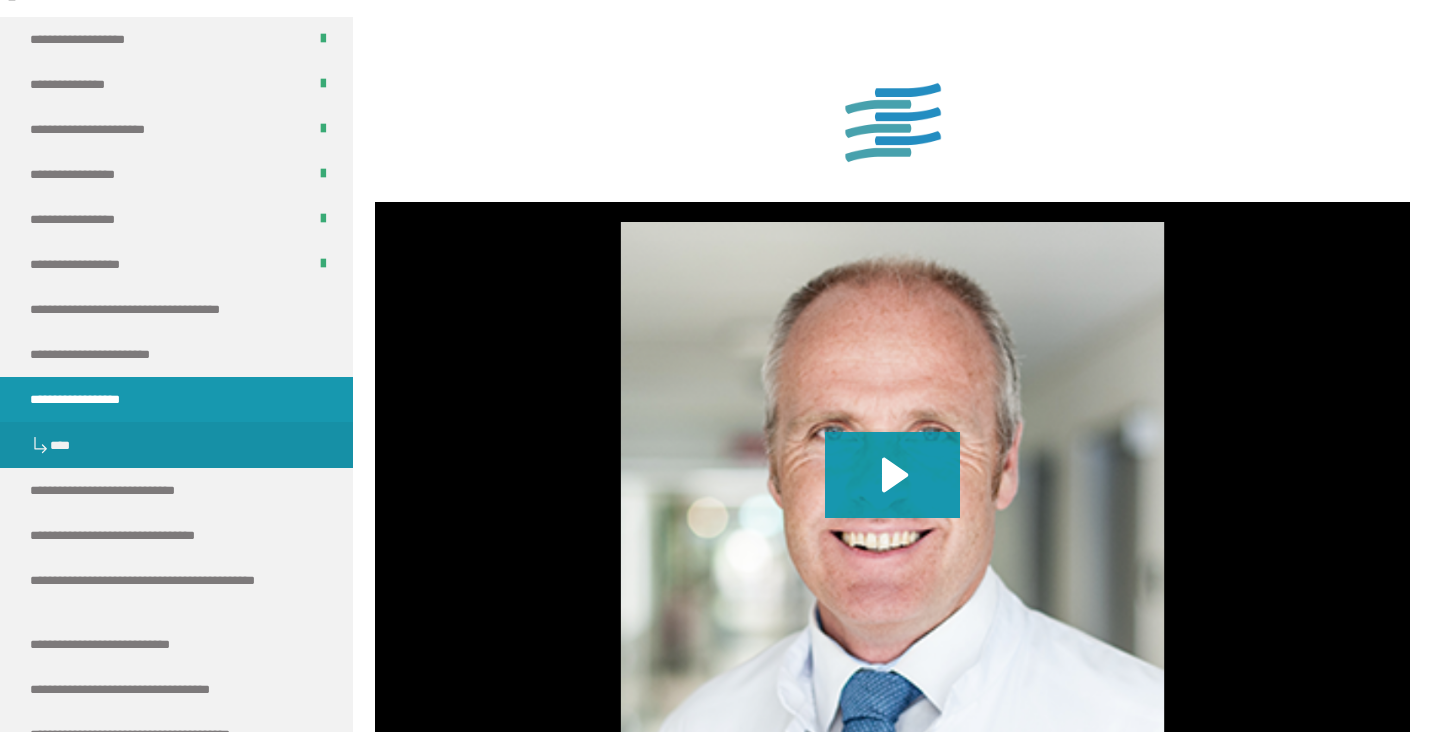 scroll, scrollTop: 620, scrollLeft: 0, axis: vertical 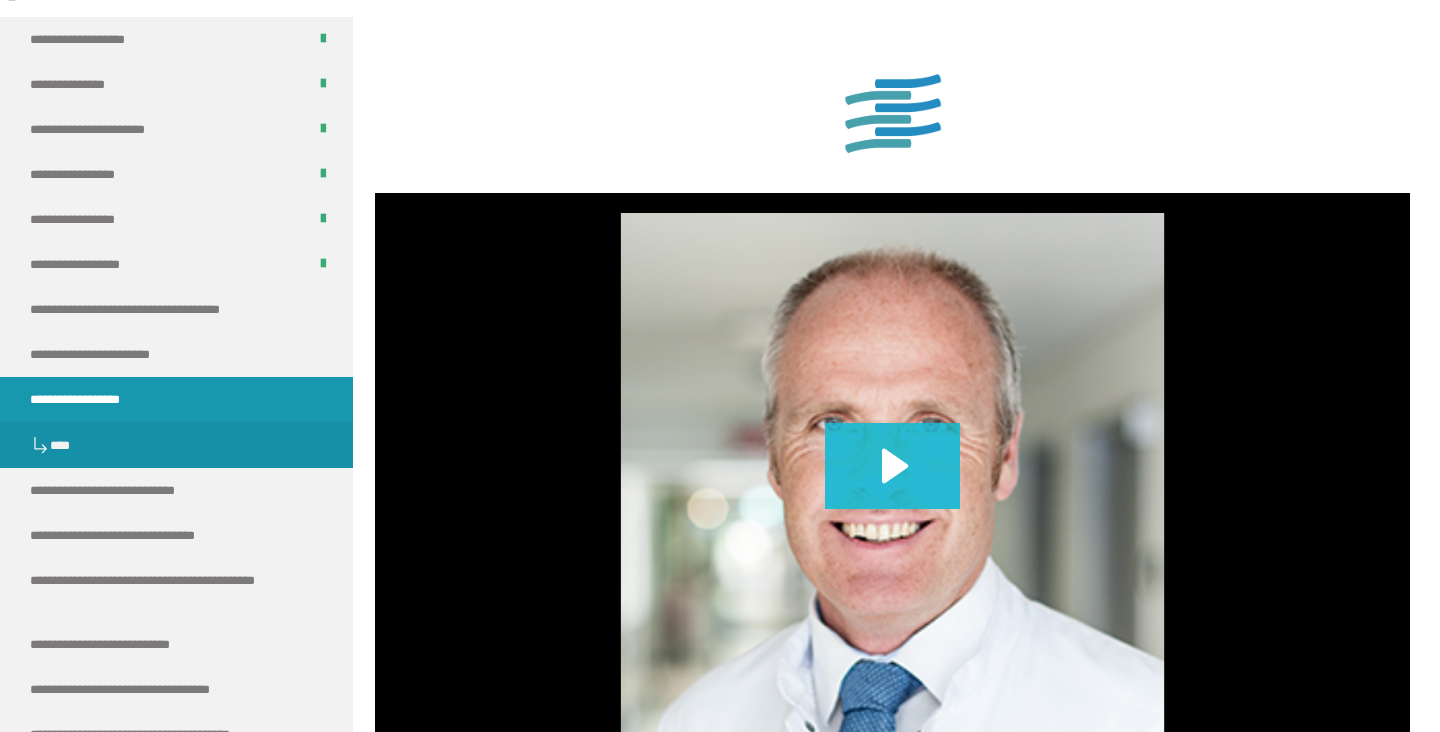 click 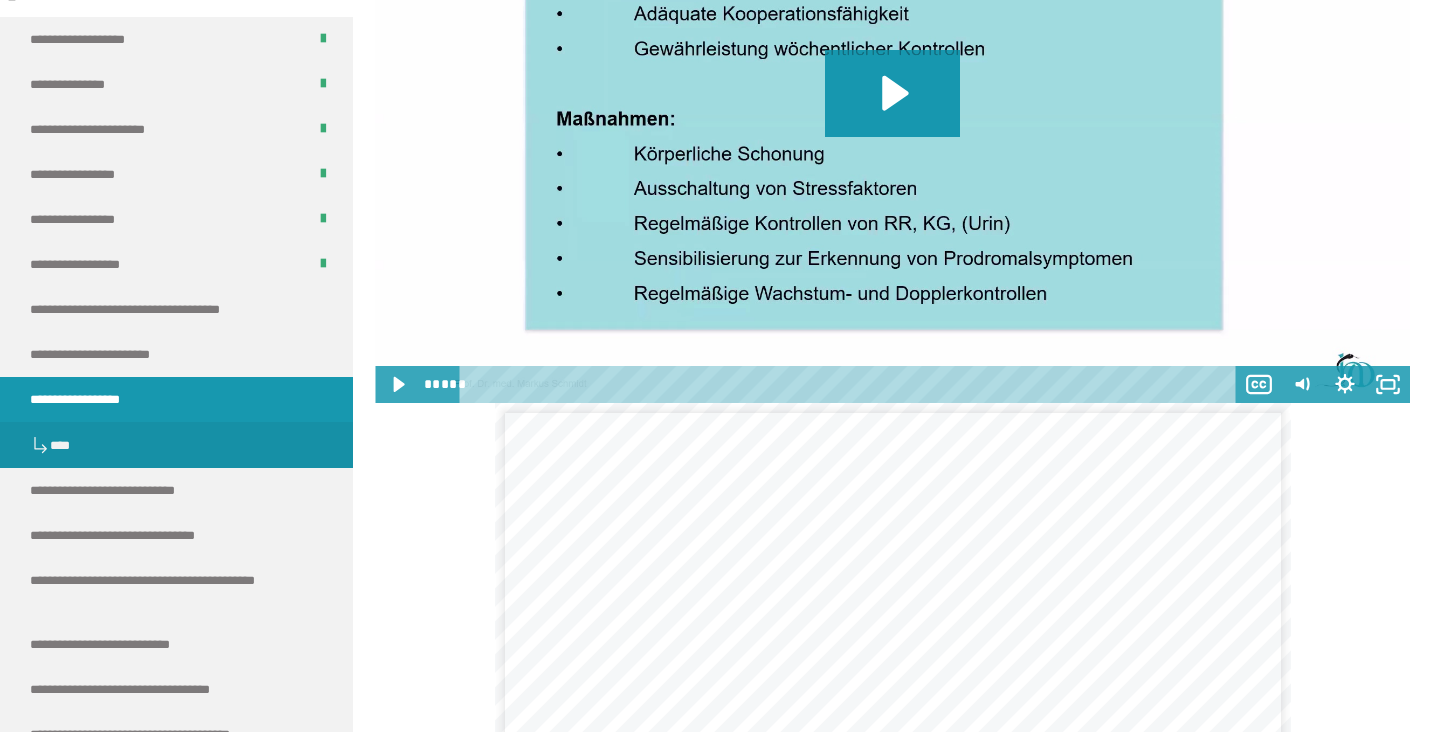 scroll, scrollTop: 2466, scrollLeft: 0, axis: vertical 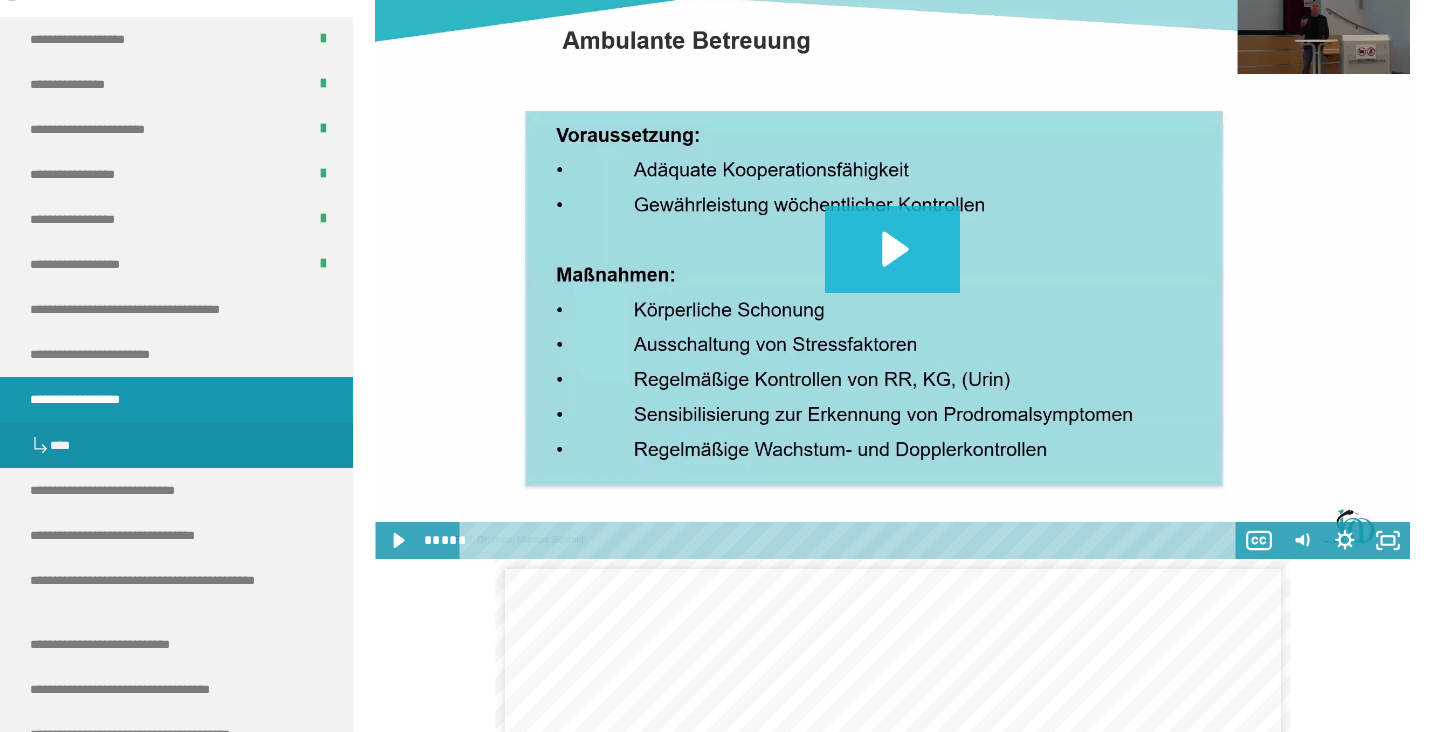 click 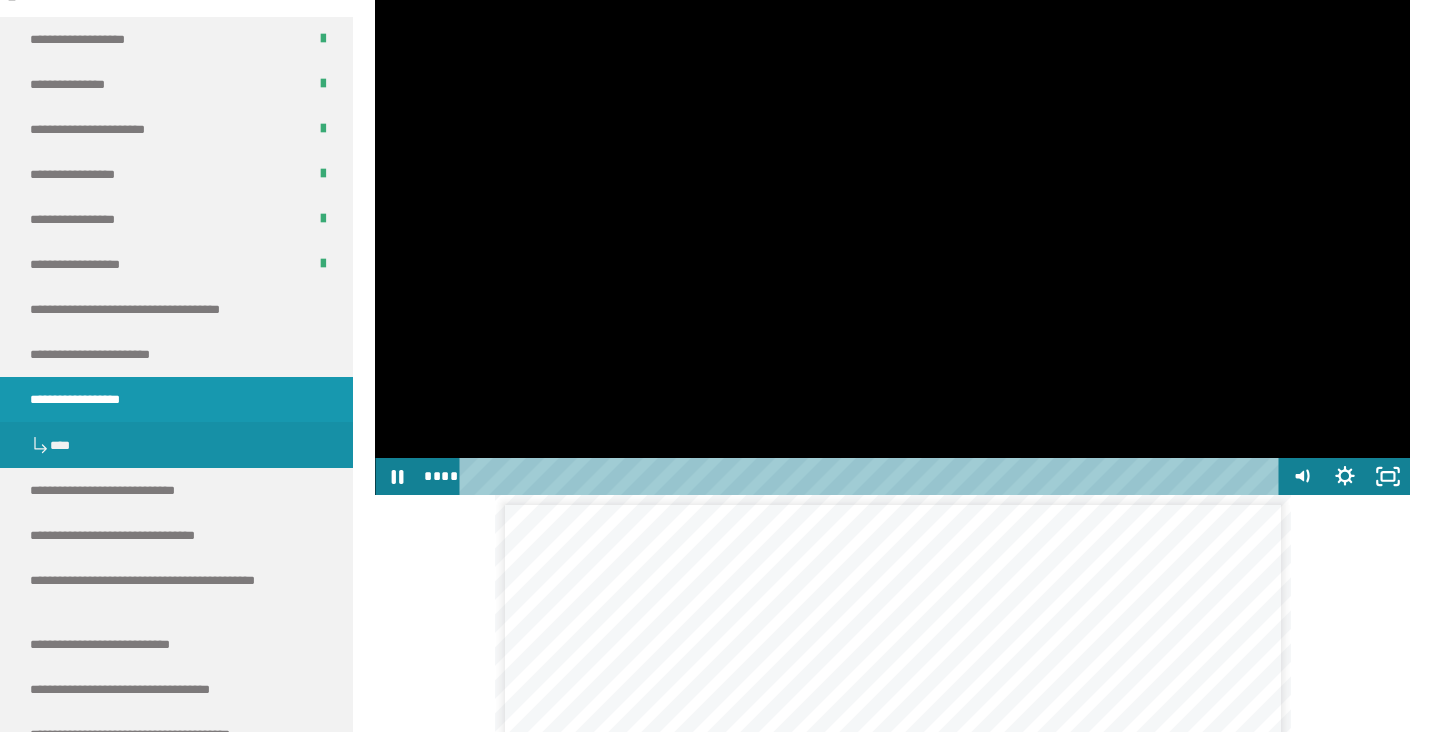 scroll, scrollTop: 883, scrollLeft: 0, axis: vertical 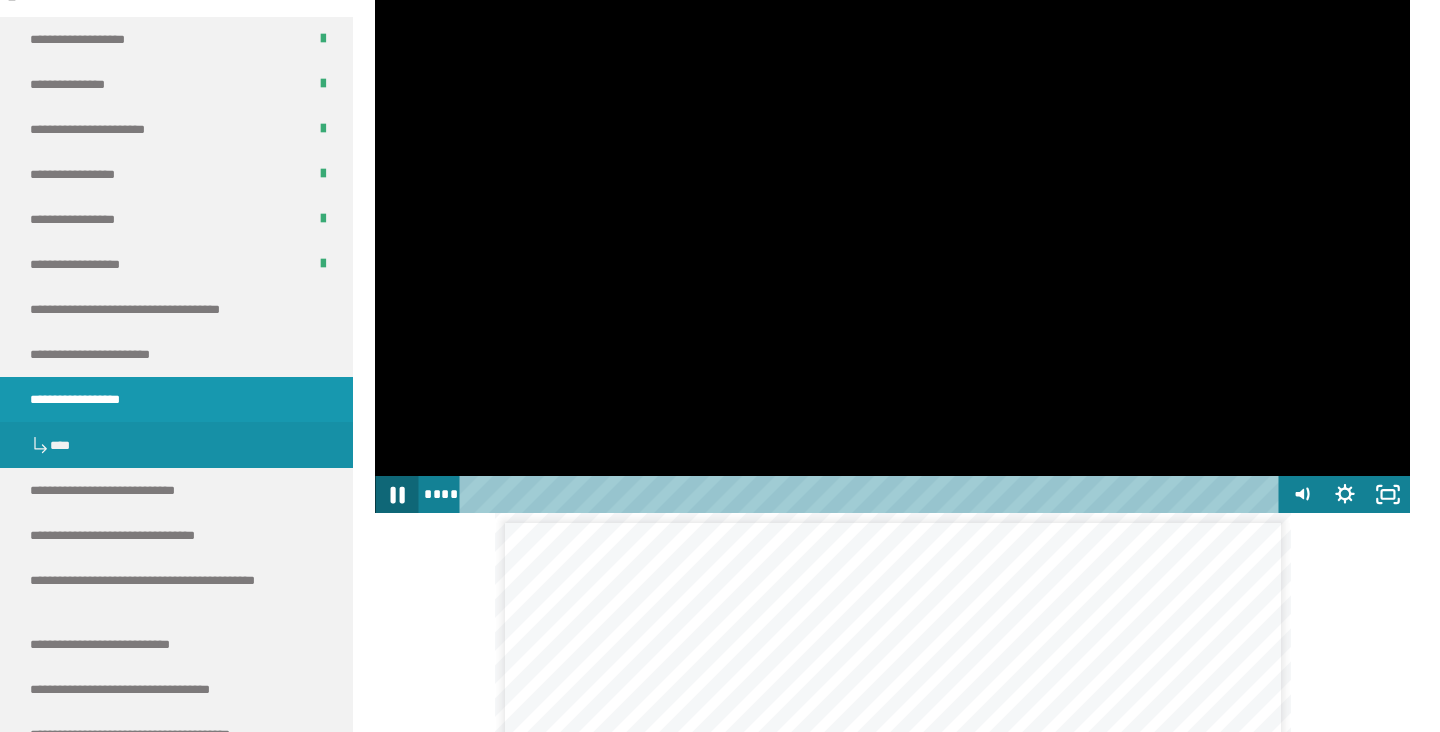 click 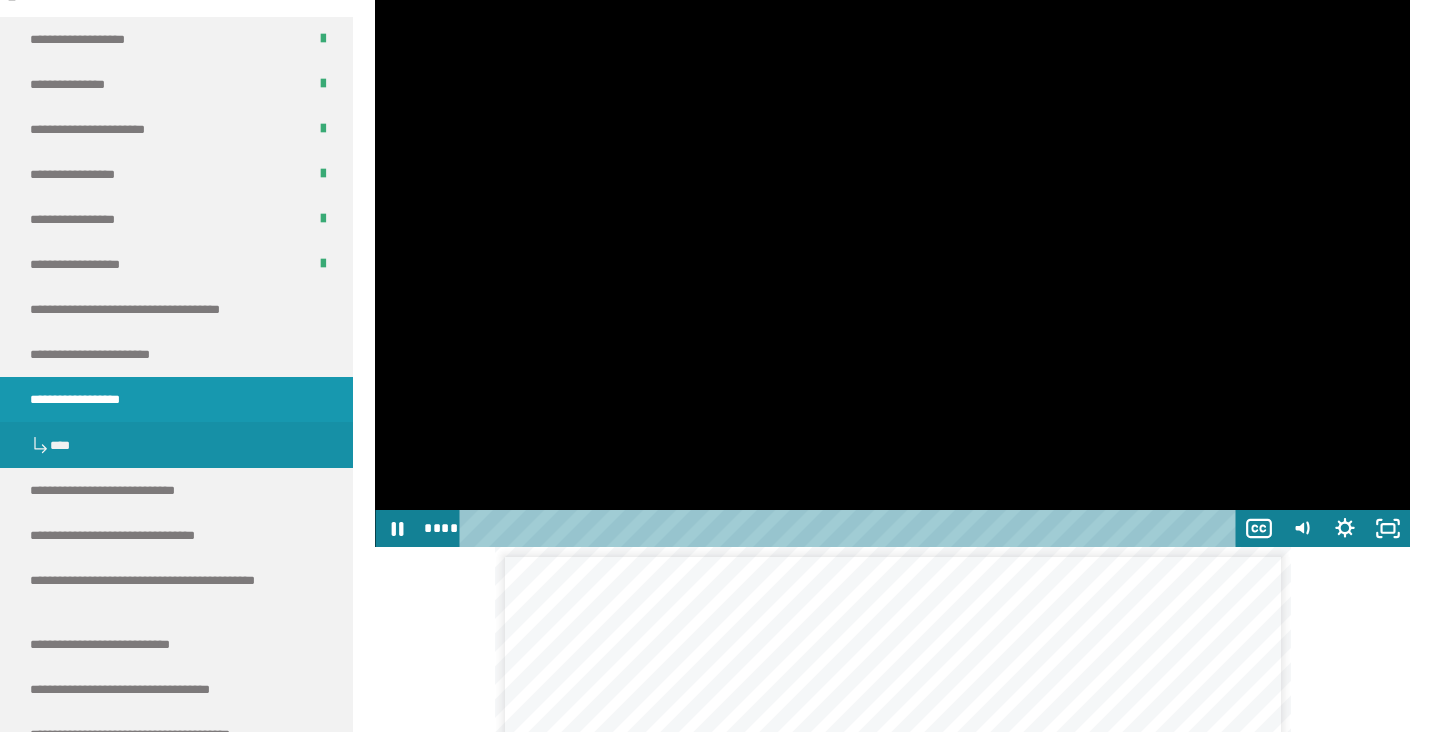 scroll, scrollTop: 2471, scrollLeft: 0, axis: vertical 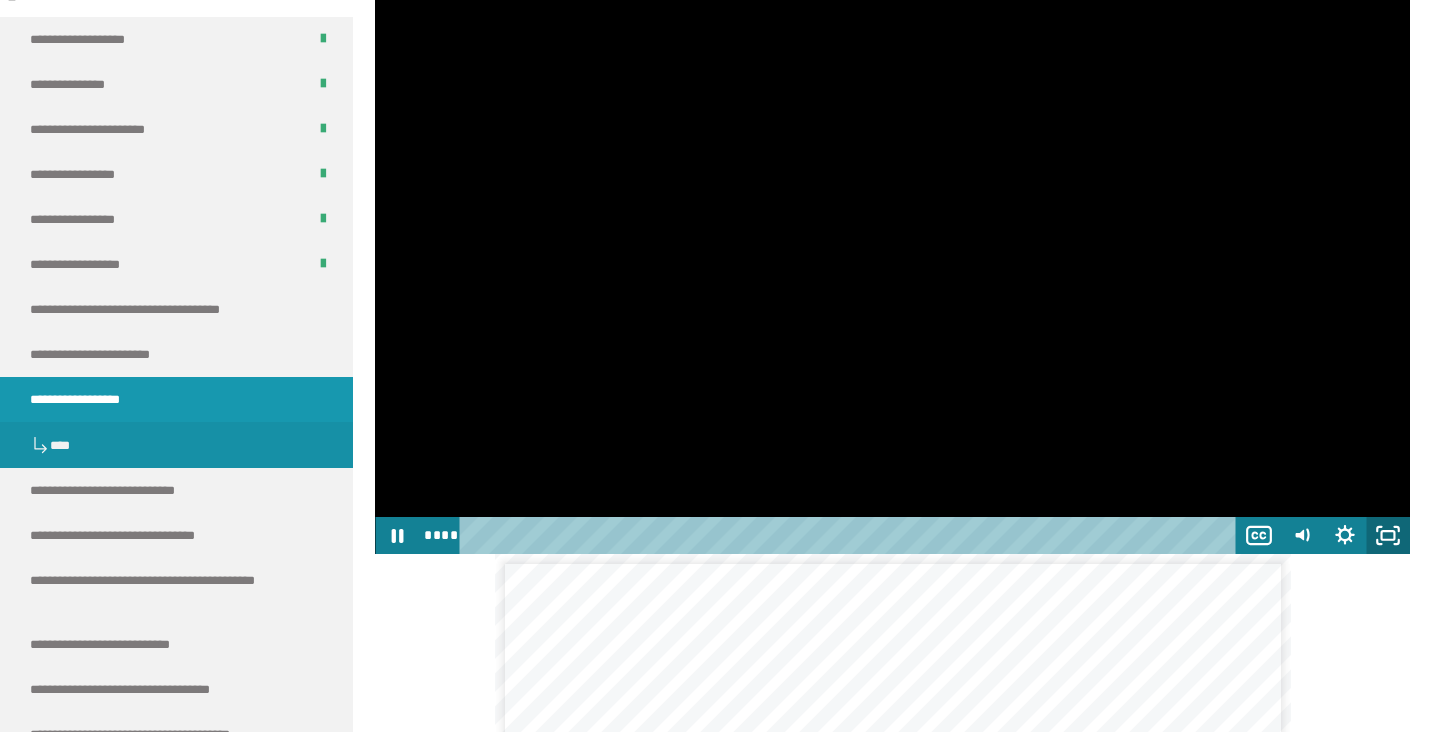 click 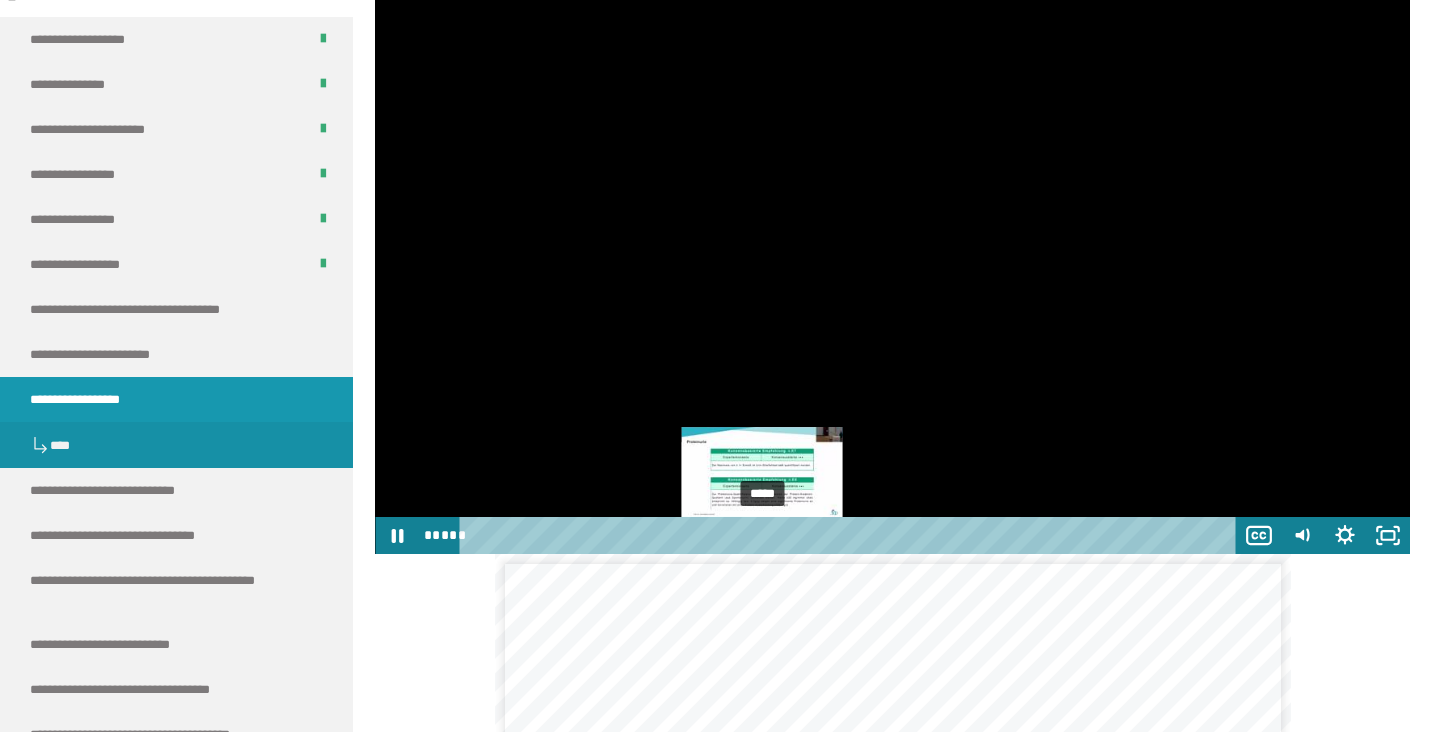 click on "*****" at bounding box center (851, 535) 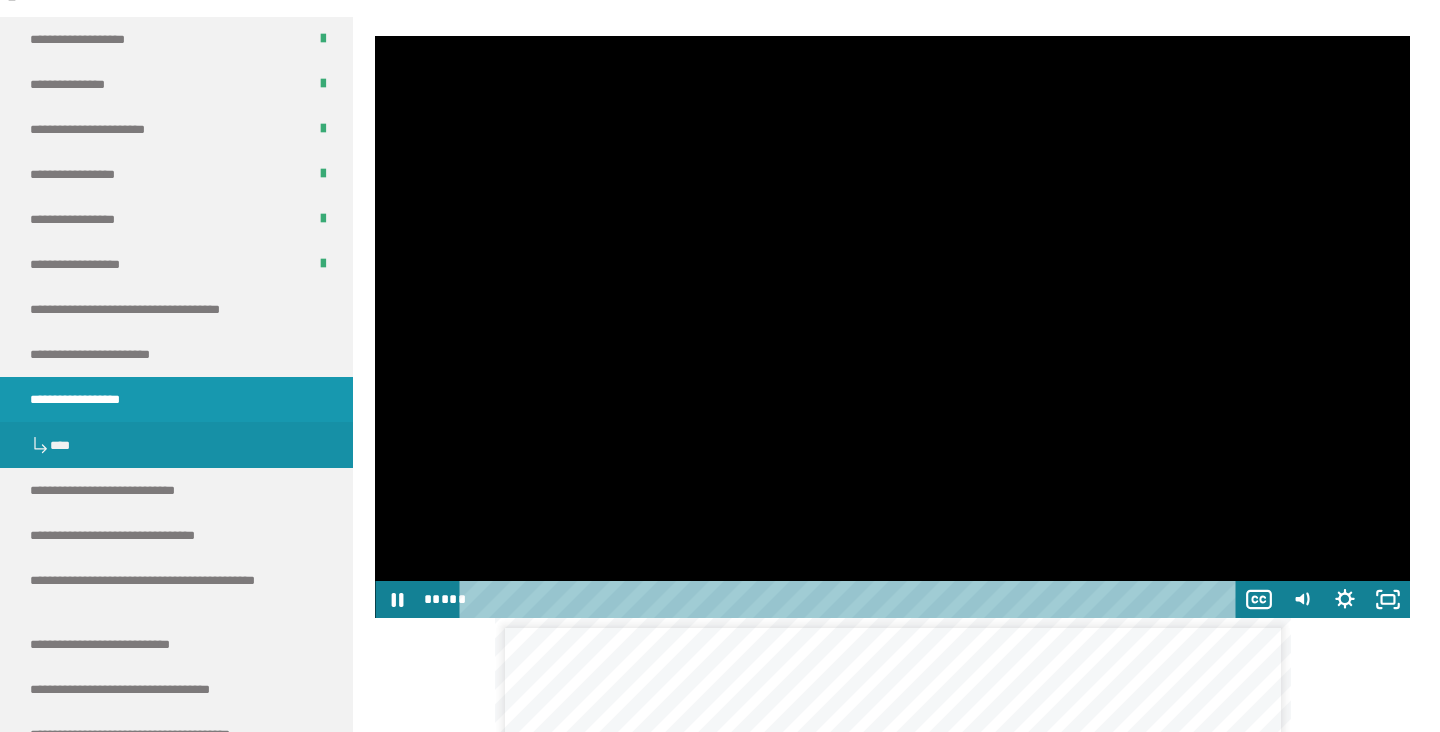 scroll, scrollTop: 2495, scrollLeft: 0, axis: vertical 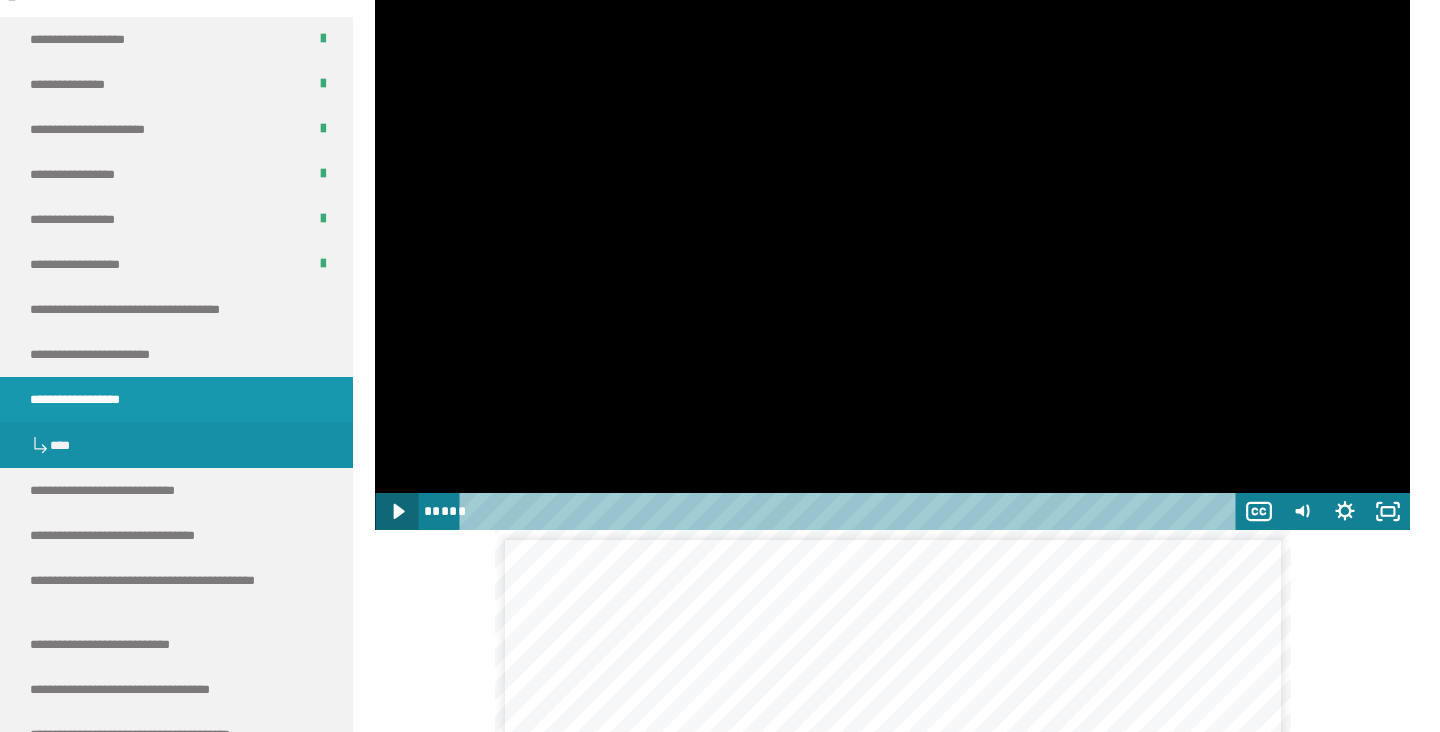 click 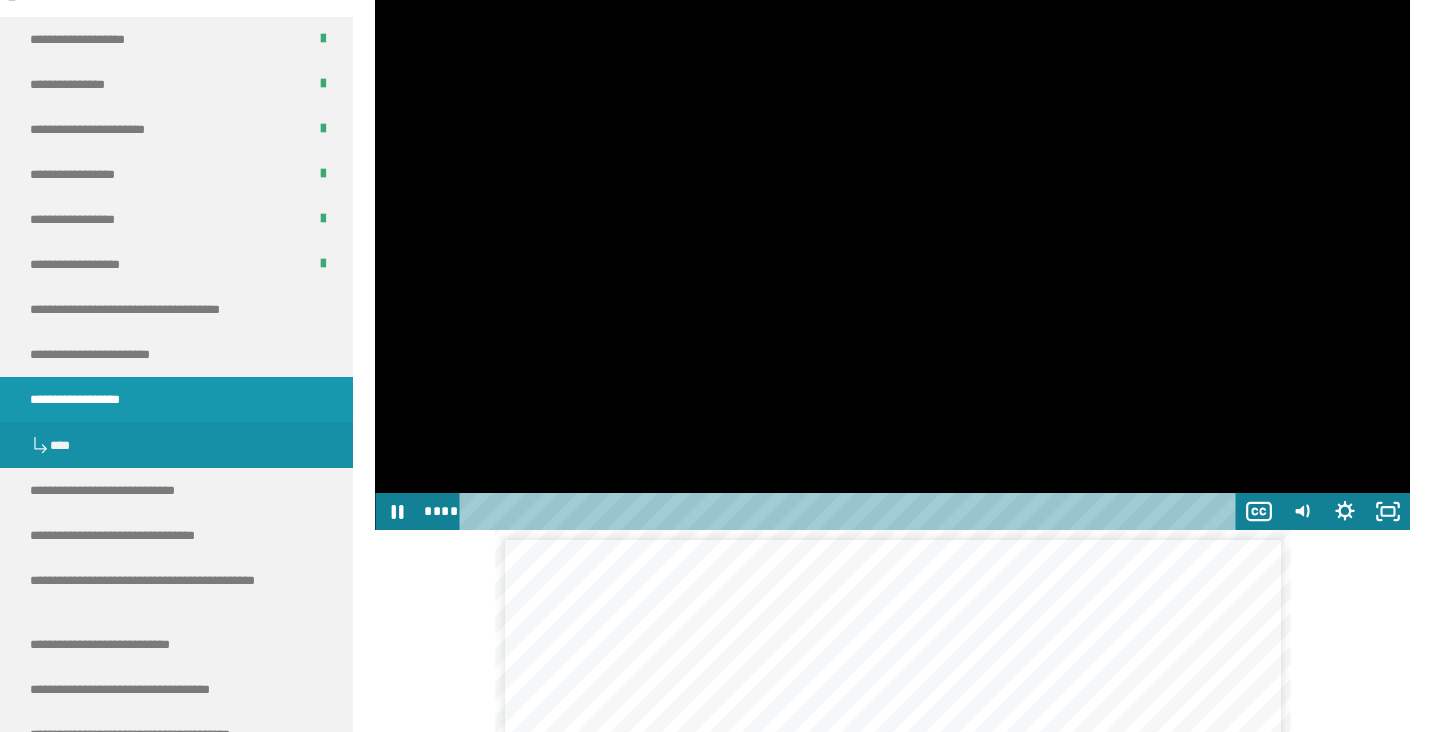 click at bounding box center [892, 239] 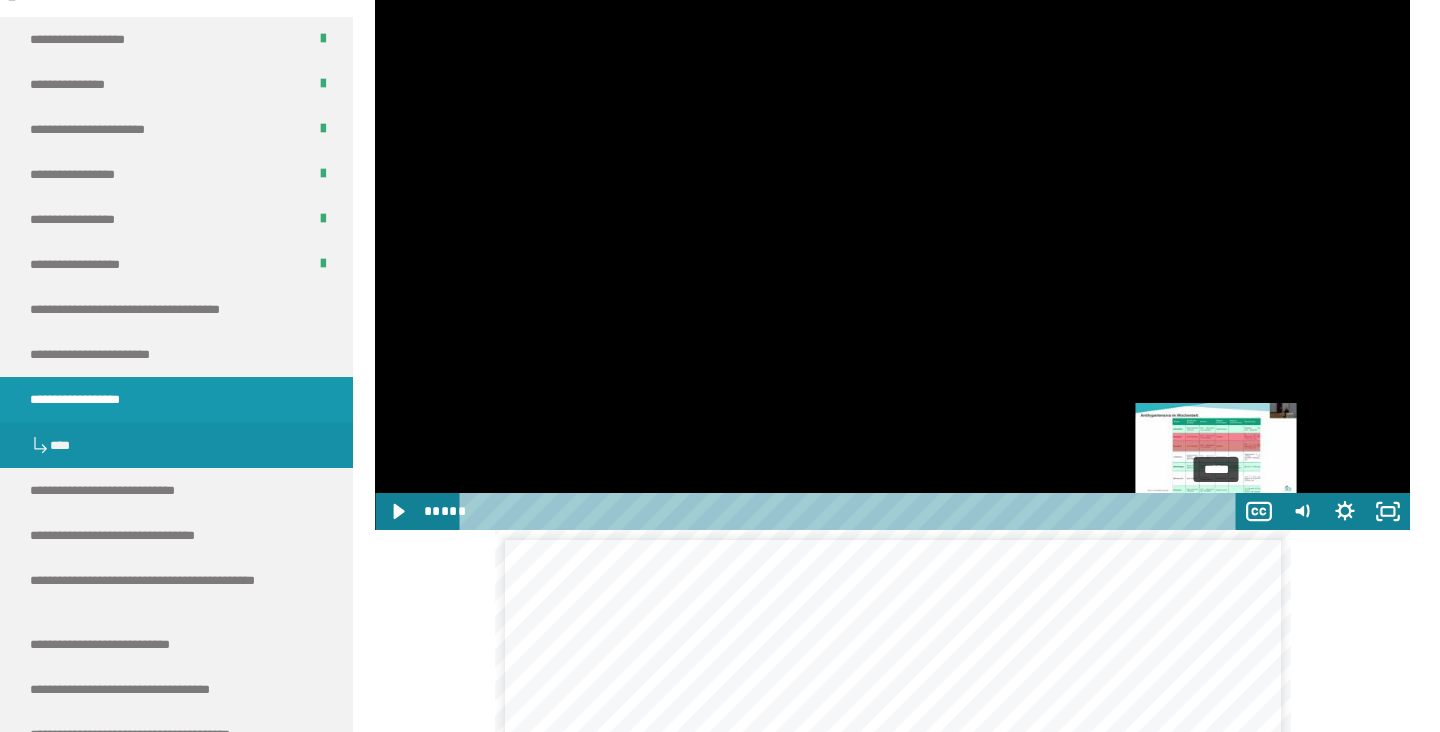 click on "*****" at bounding box center (851, 511) 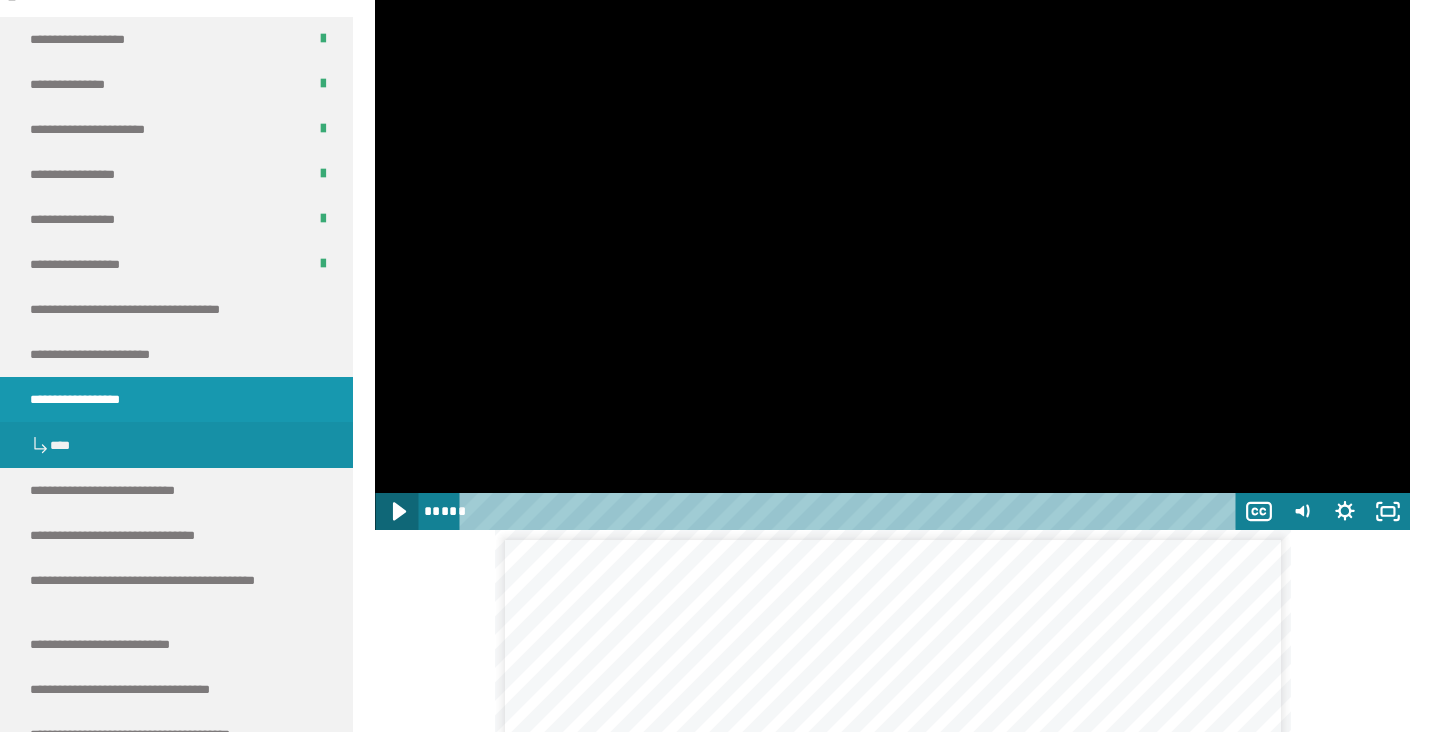 click 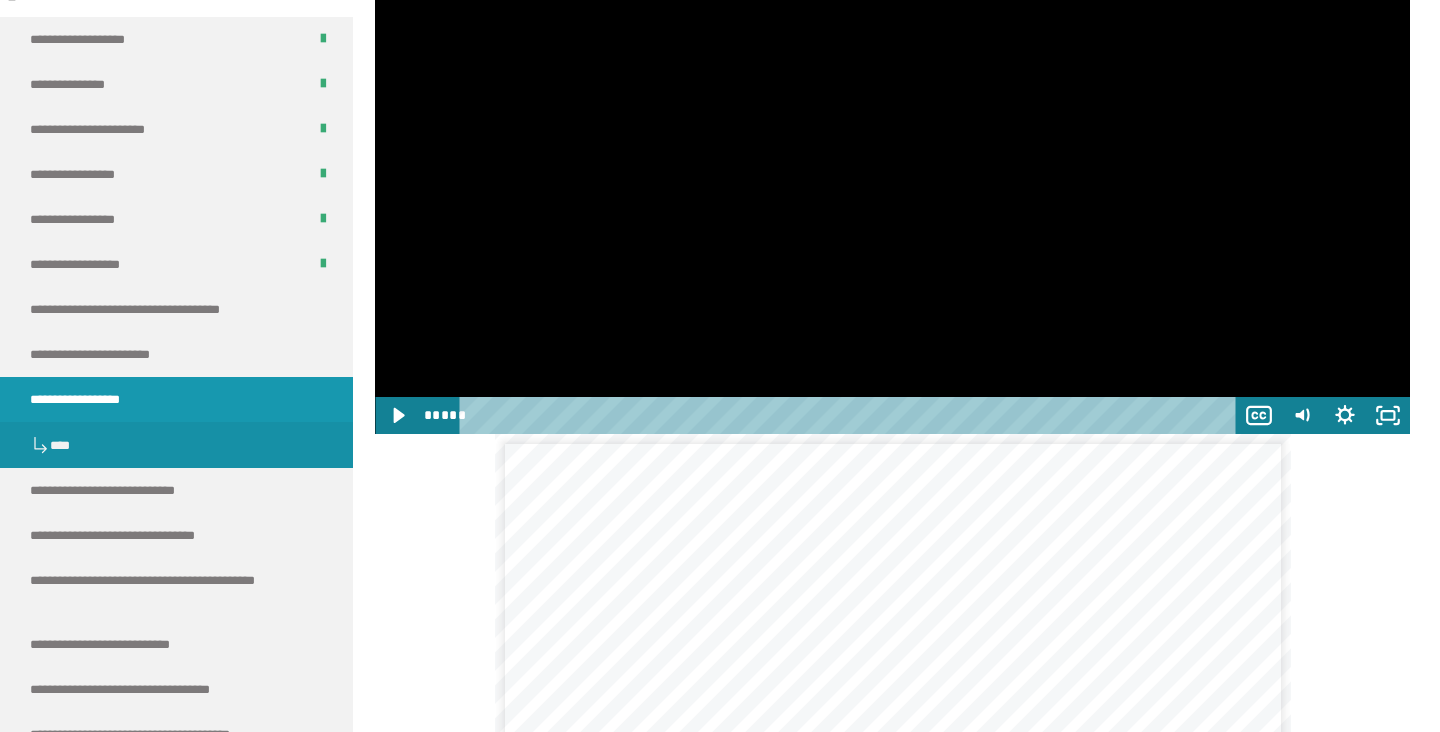 scroll, scrollTop: 2602, scrollLeft: 0, axis: vertical 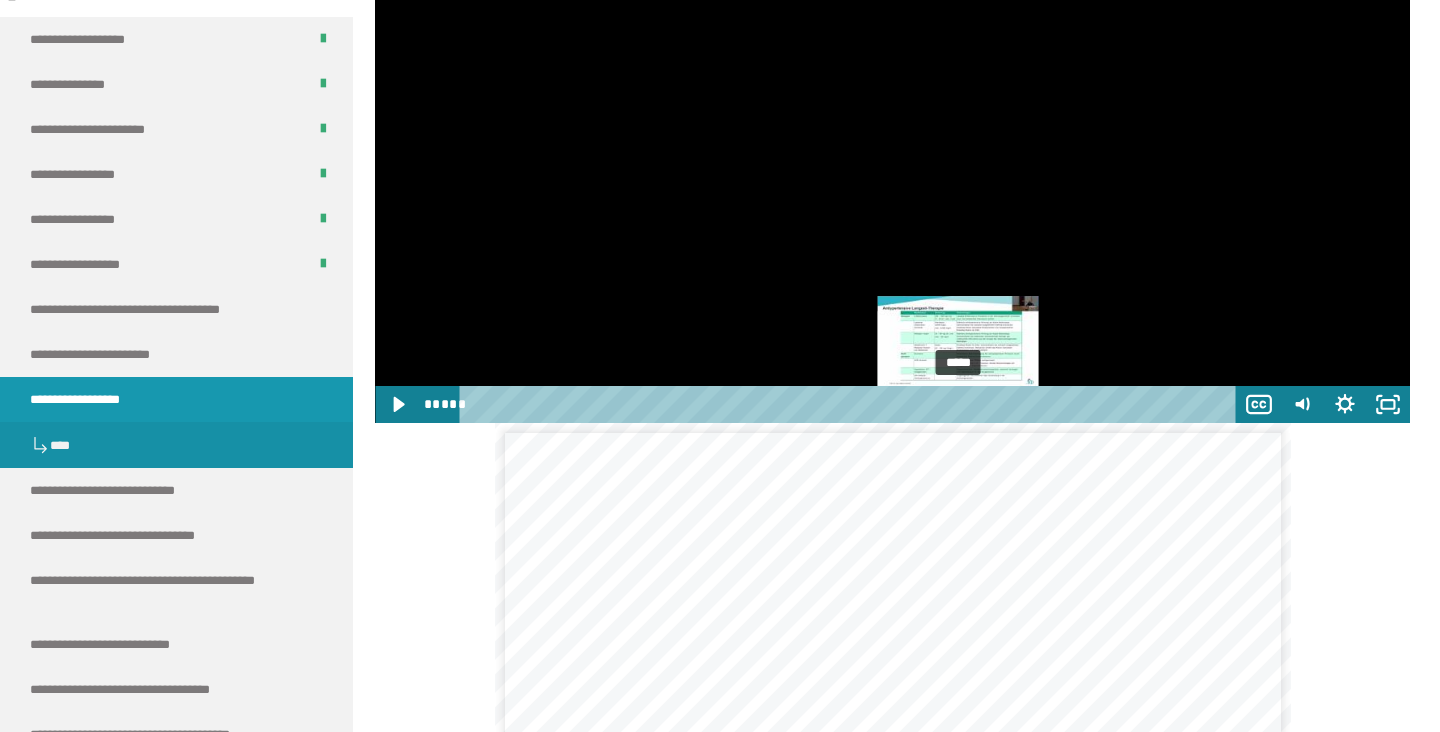 click on "*****" at bounding box center (851, 404) 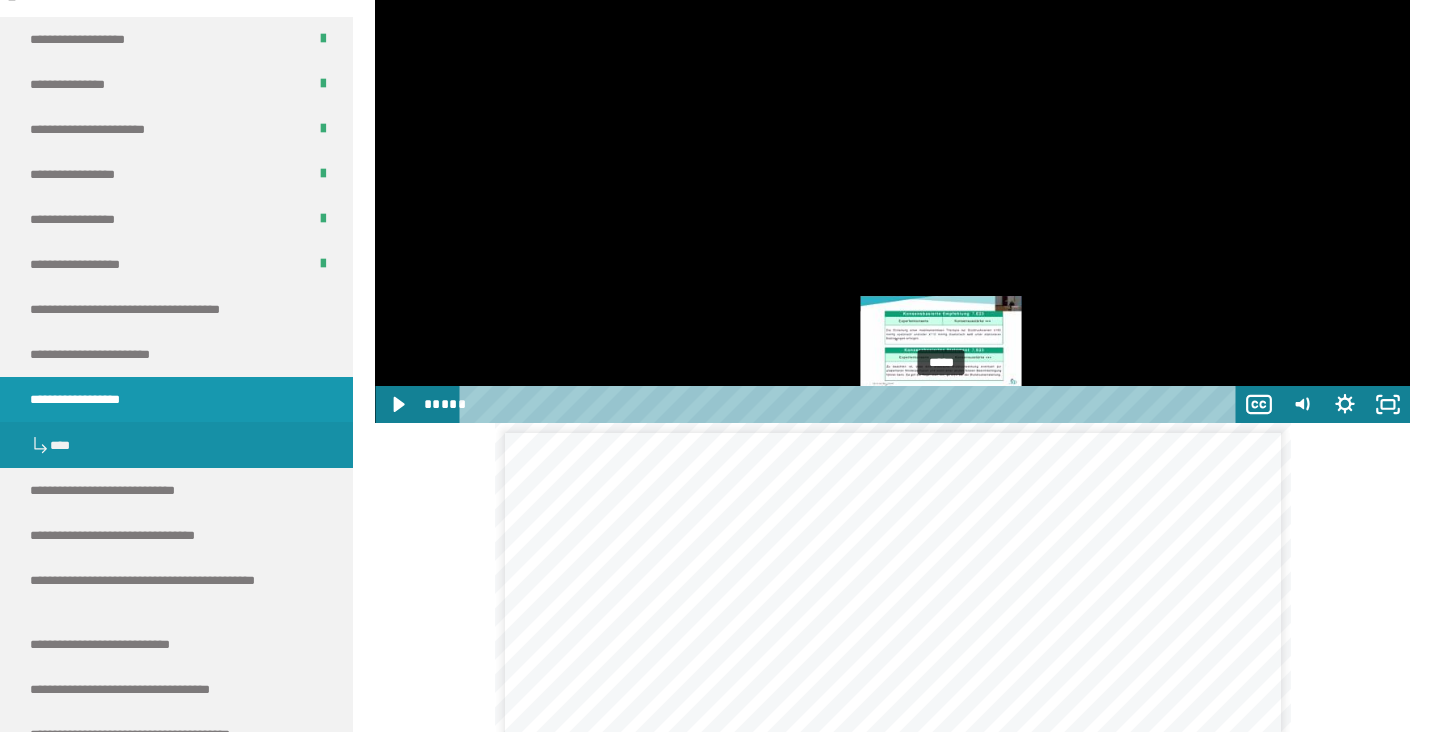 click on "*****" at bounding box center [851, 404] 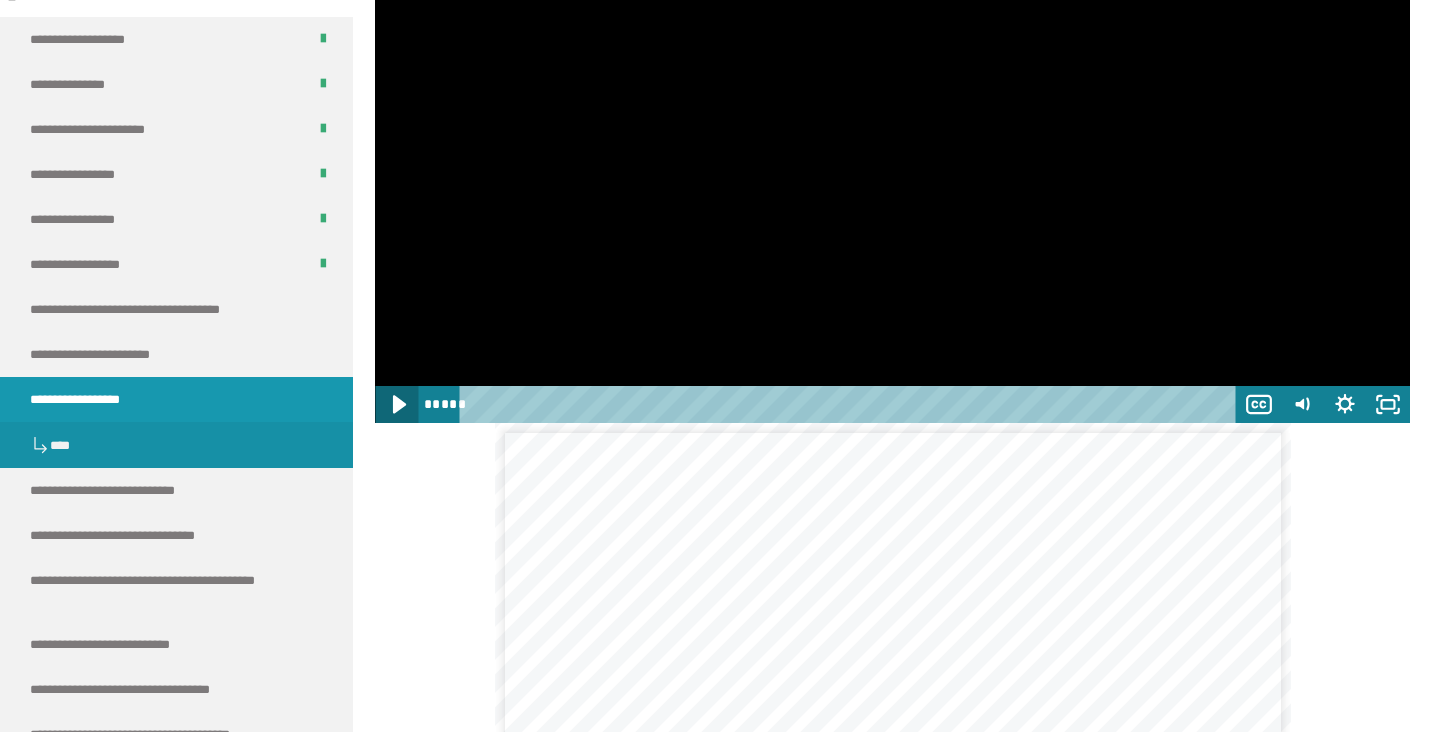 click 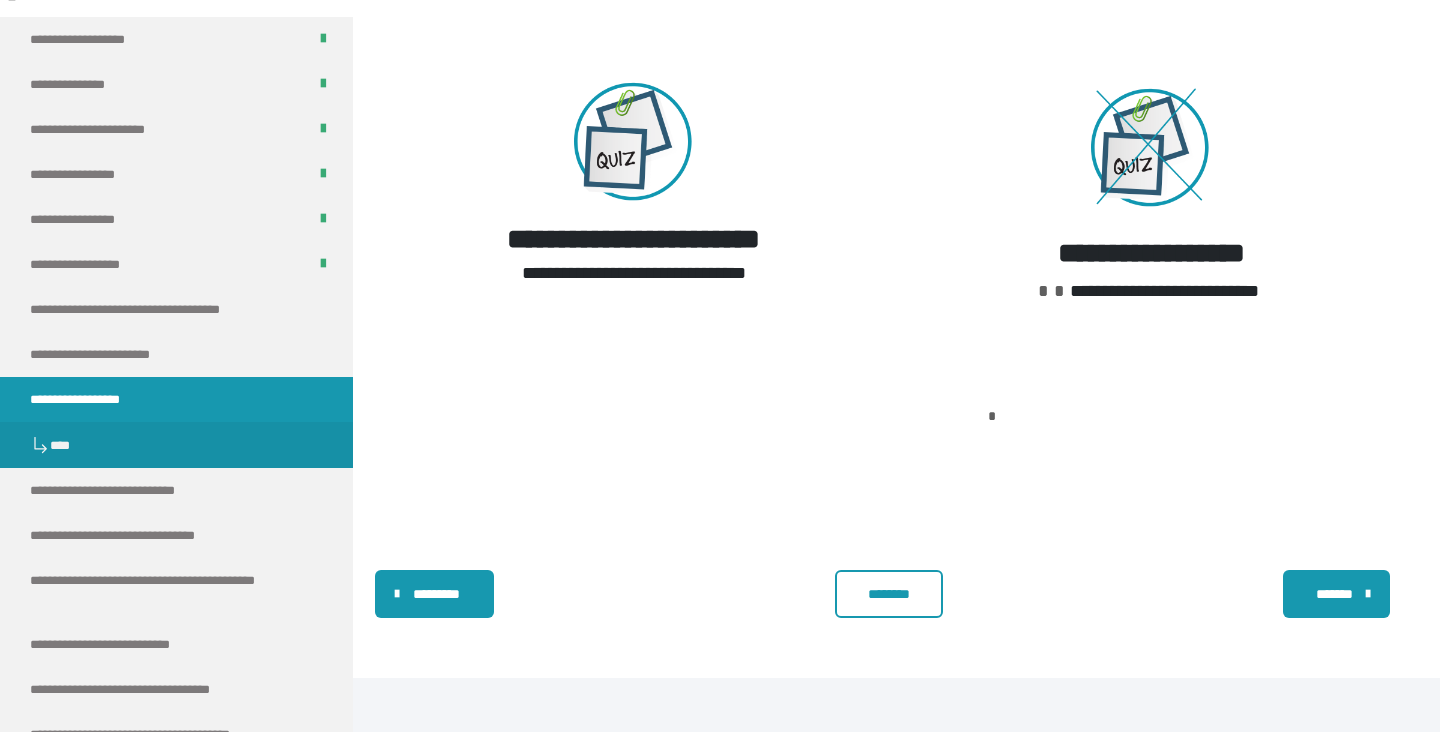 scroll, scrollTop: 3883, scrollLeft: 0, axis: vertical 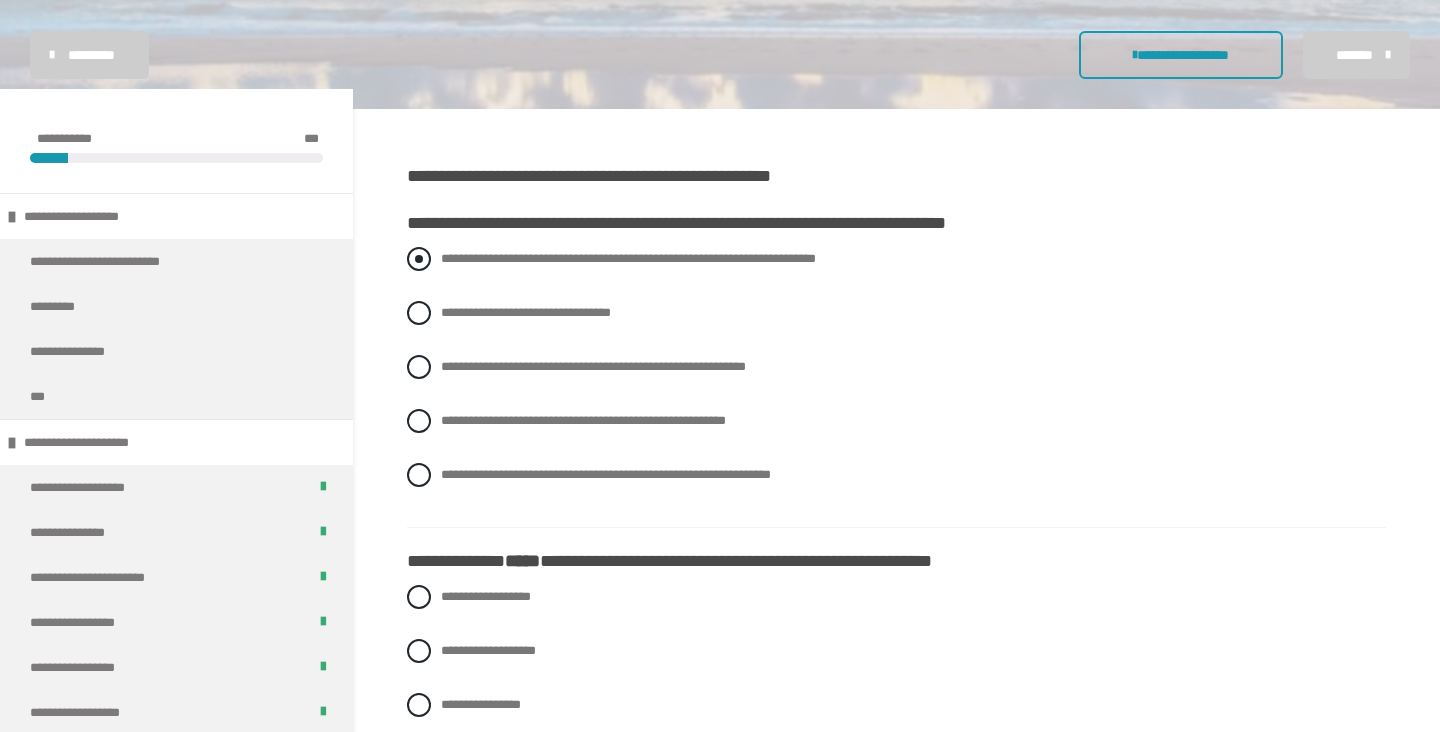 click at bounding box center (419, 259) 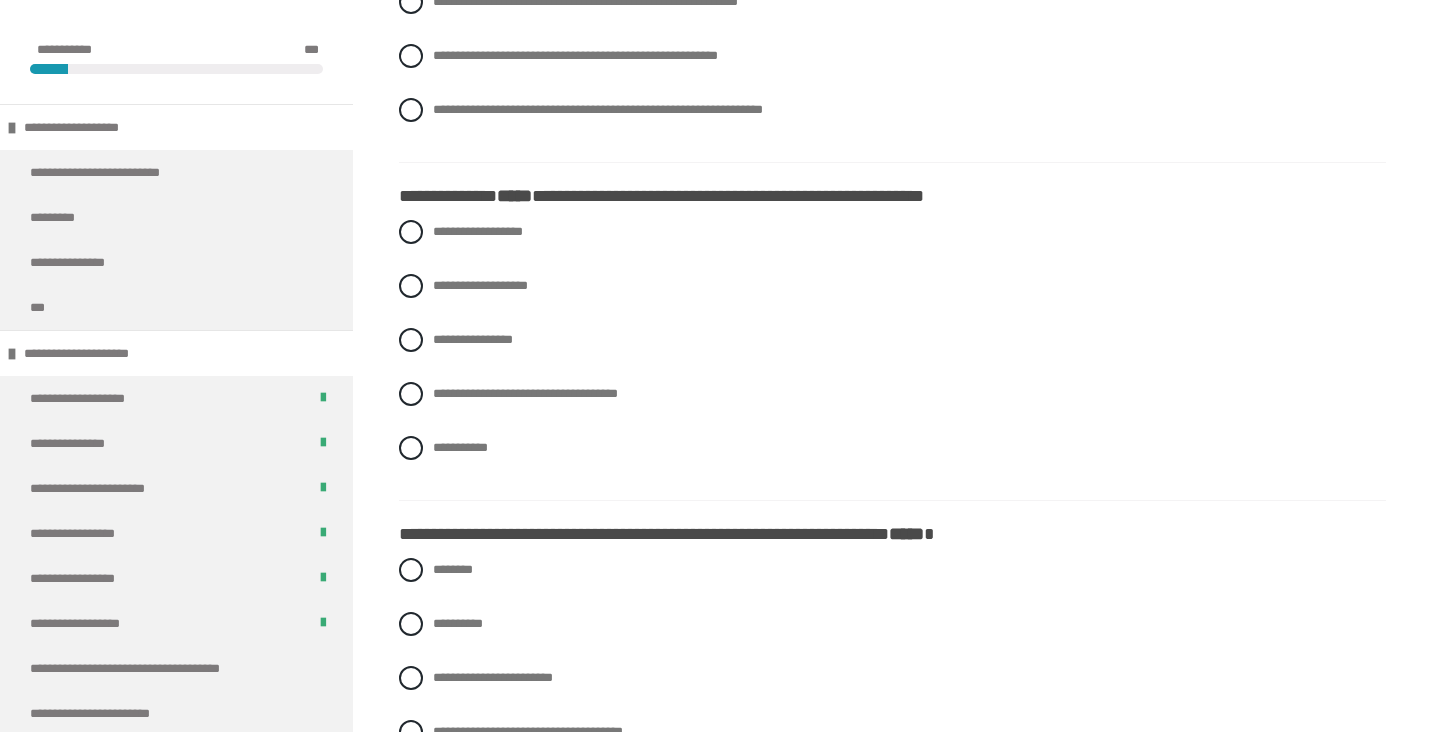 scroll, scrollTop: 734, scrollLeft: 0, axis: vertical 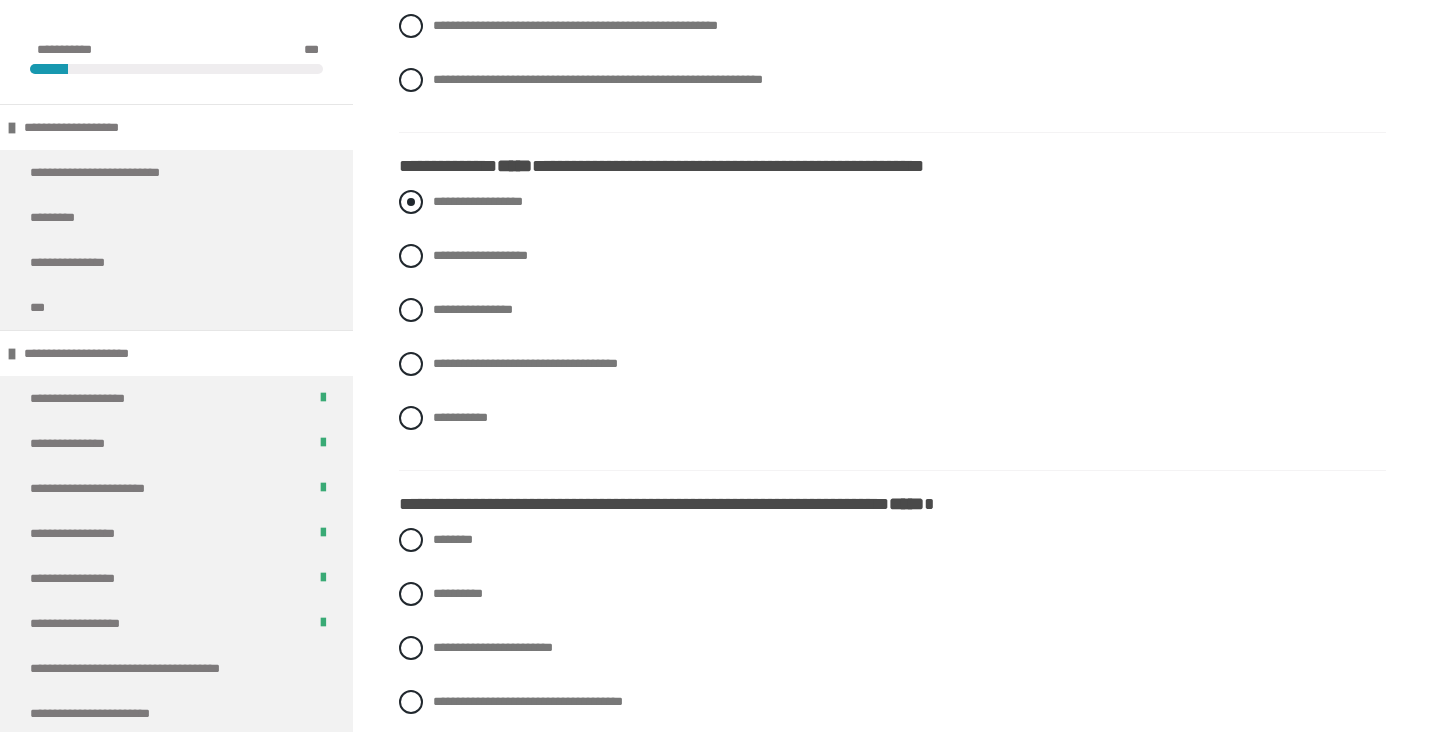 click at bounding box center (411, 202) 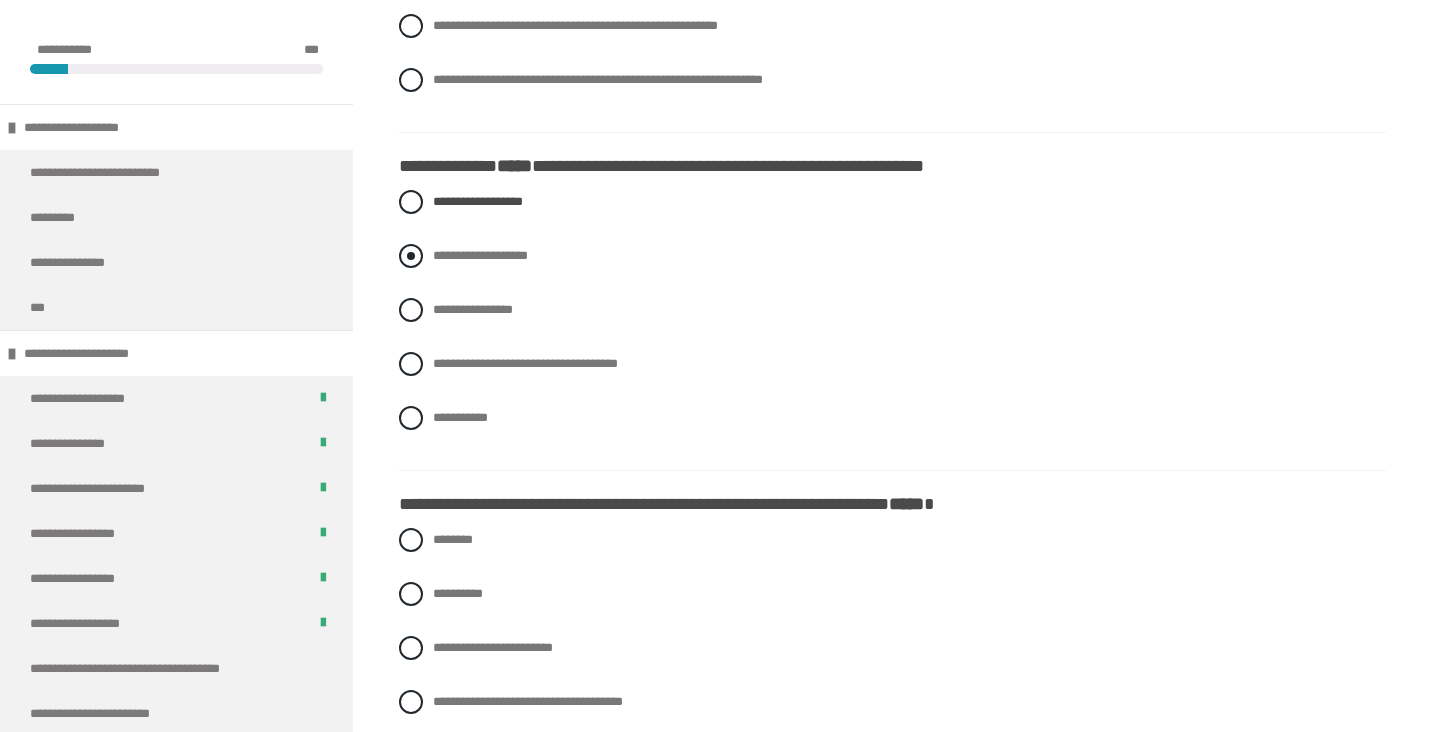 click at bounding box center [411, 256] 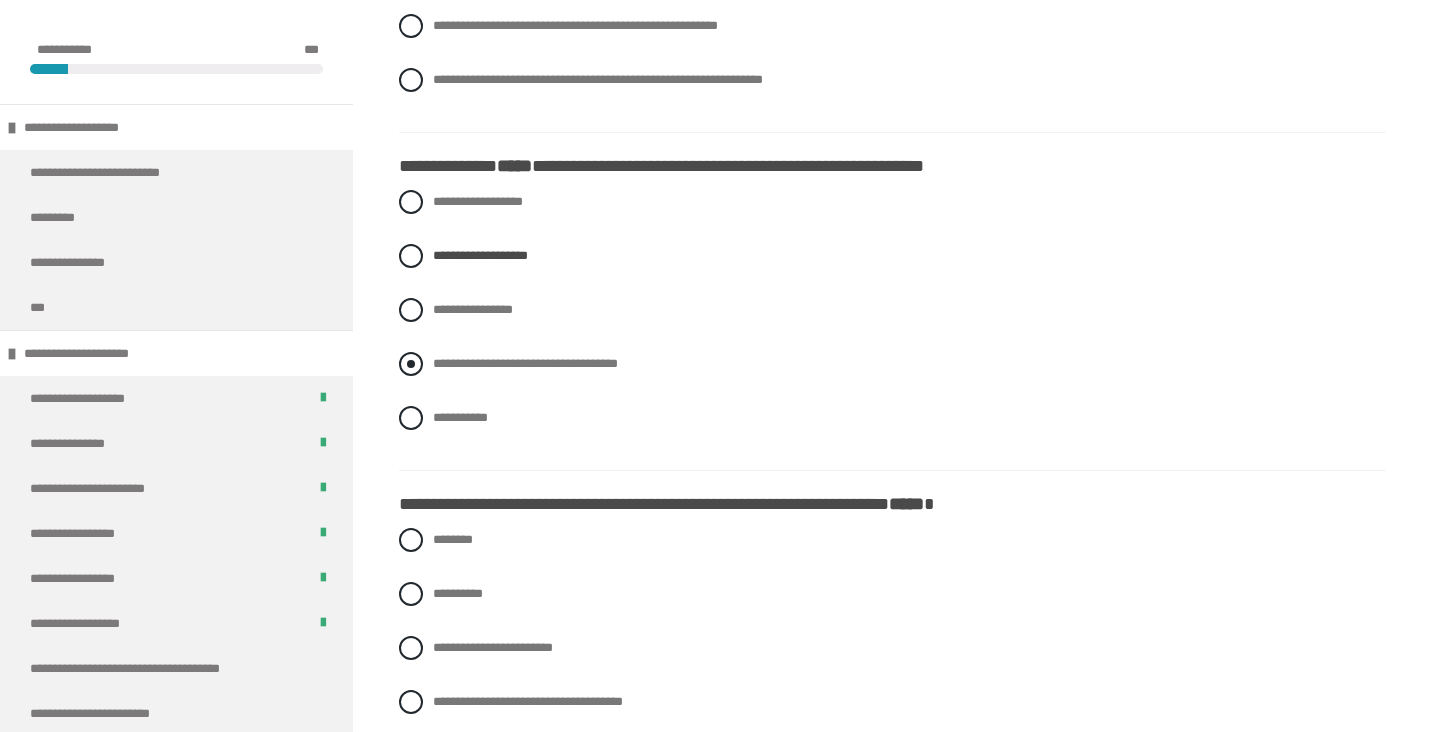 click at bounding box center (411, 364) 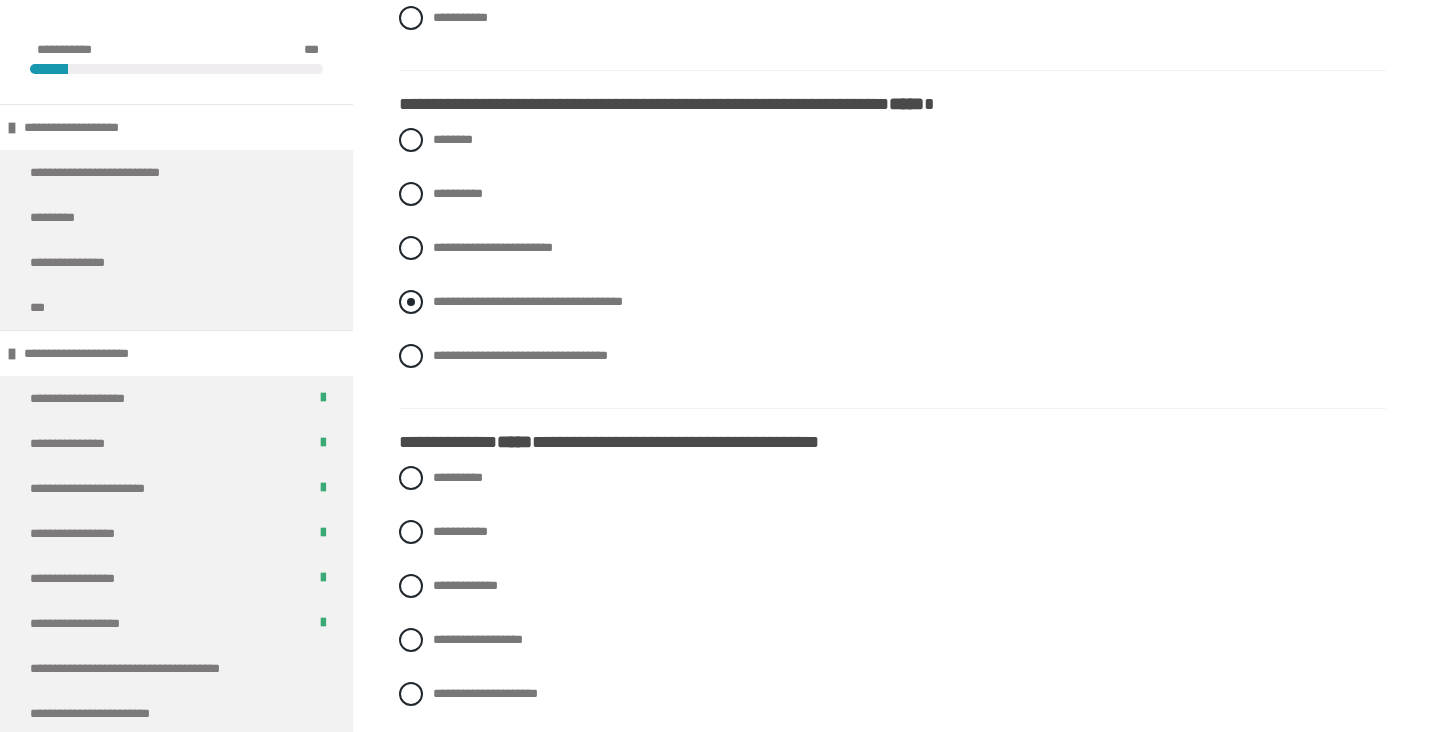 scroll, scrollTop: 1134, scrollLeft: 0, axis: vertical 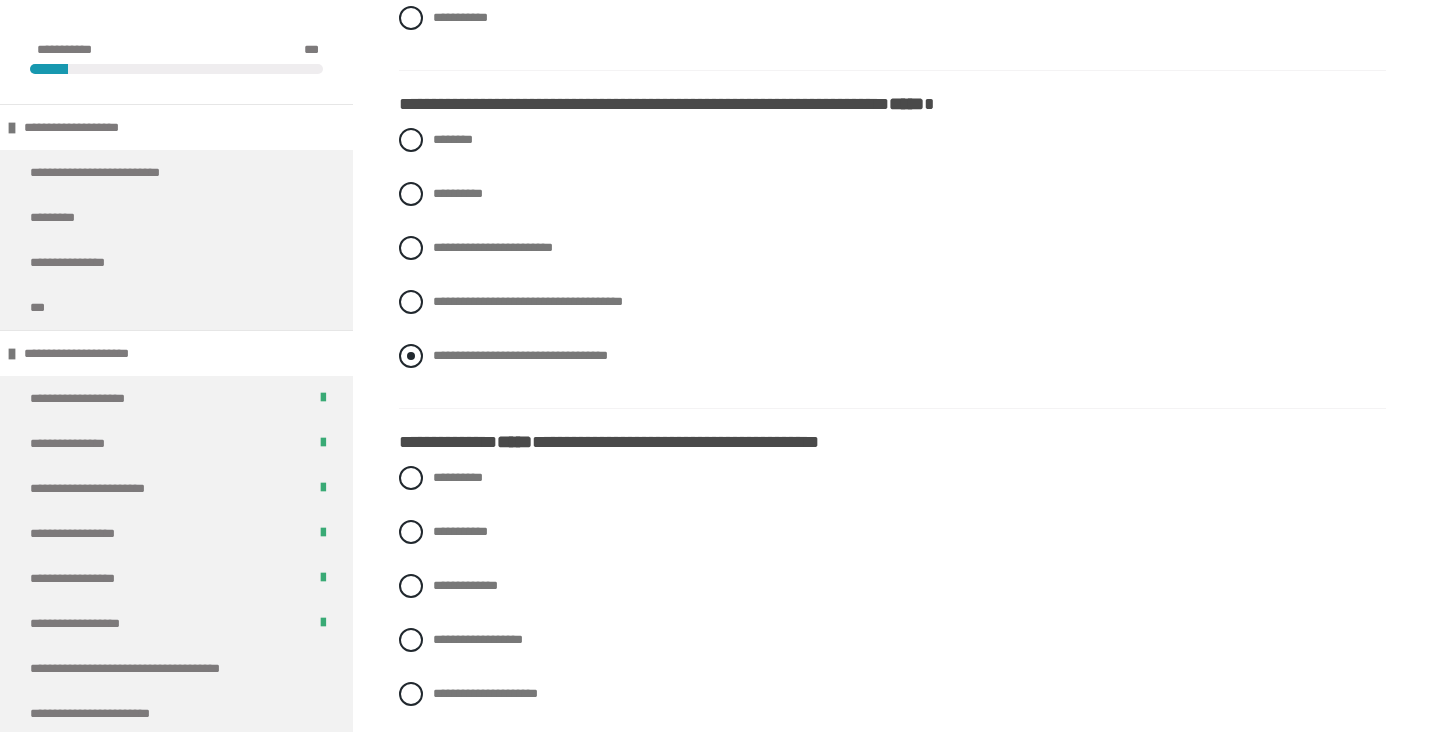 click at bounding box center [411, 356] 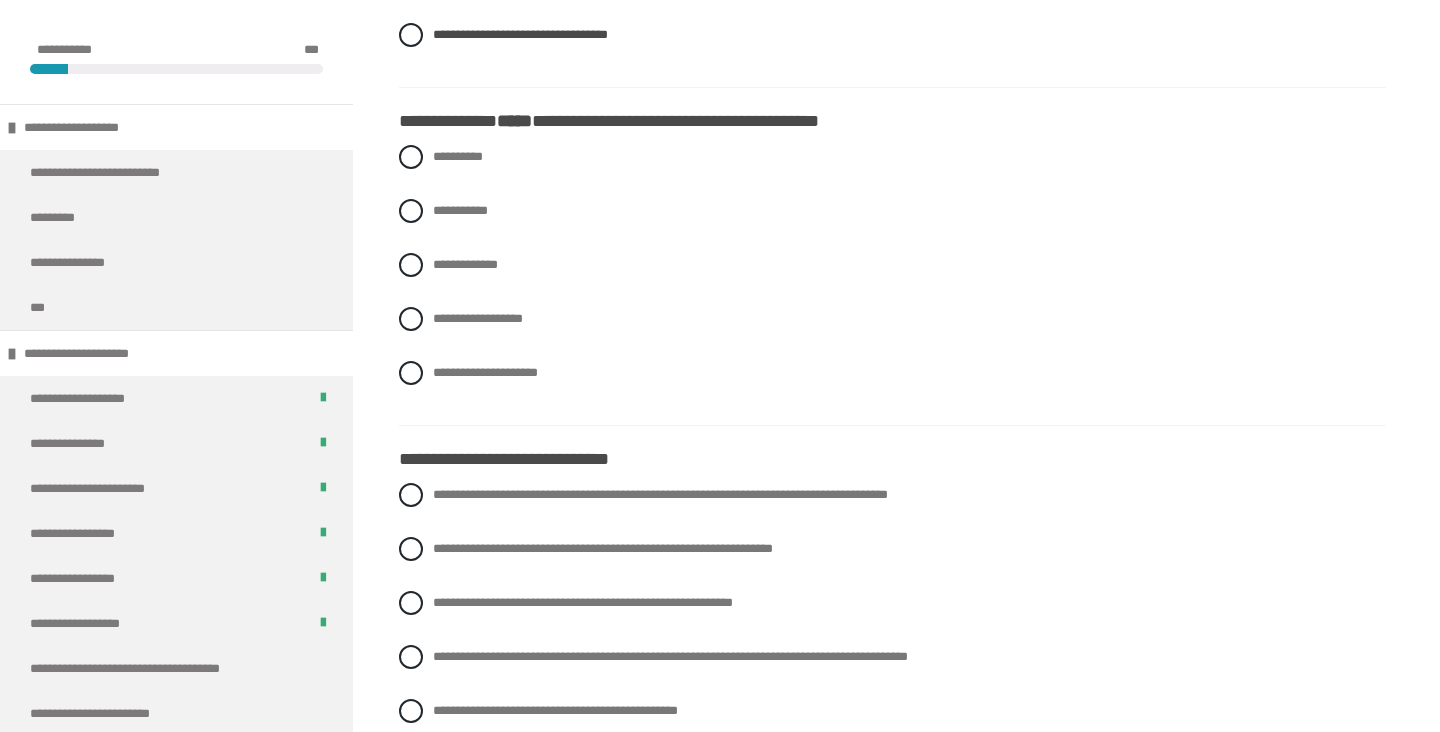 scroll, scrollTop: 1474, scrollLeft: 0, axis: vertical 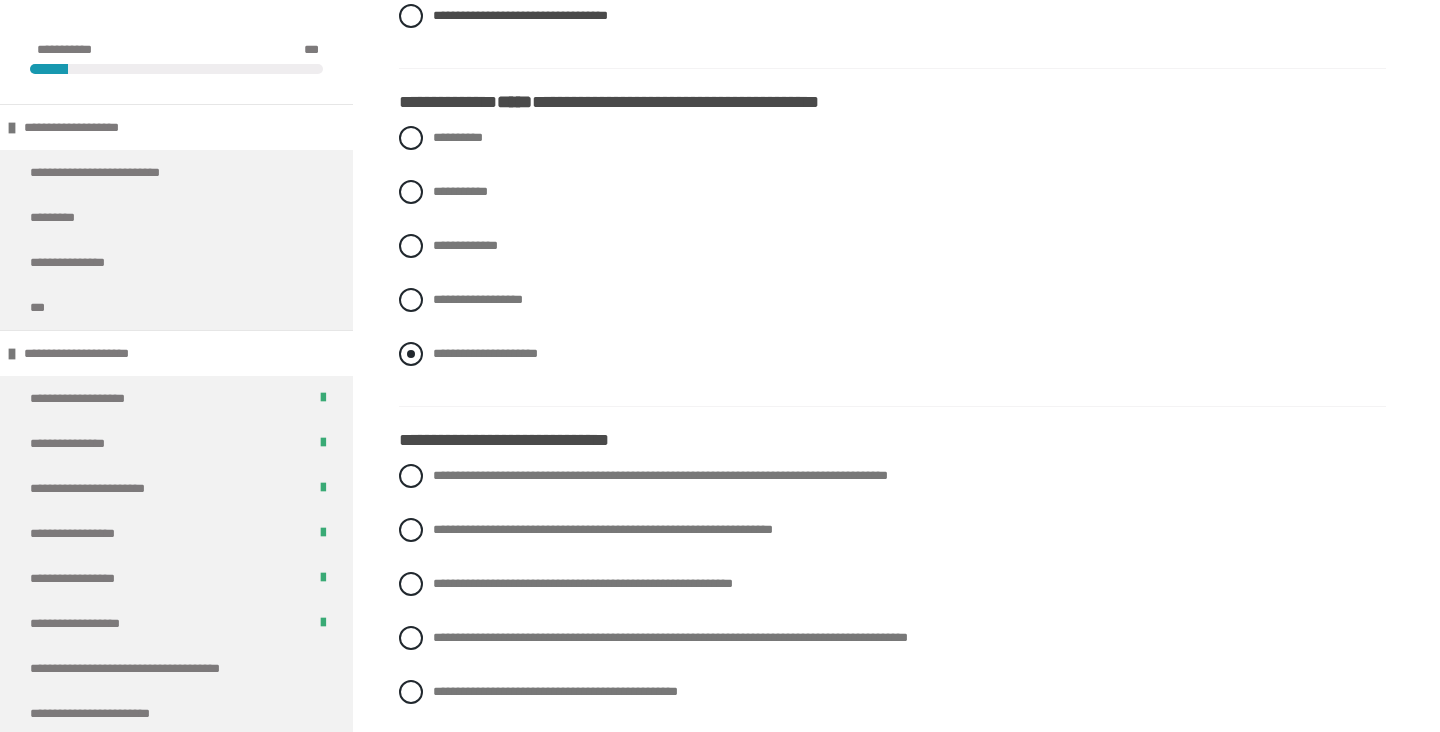 click at bounding box center (411, 354) 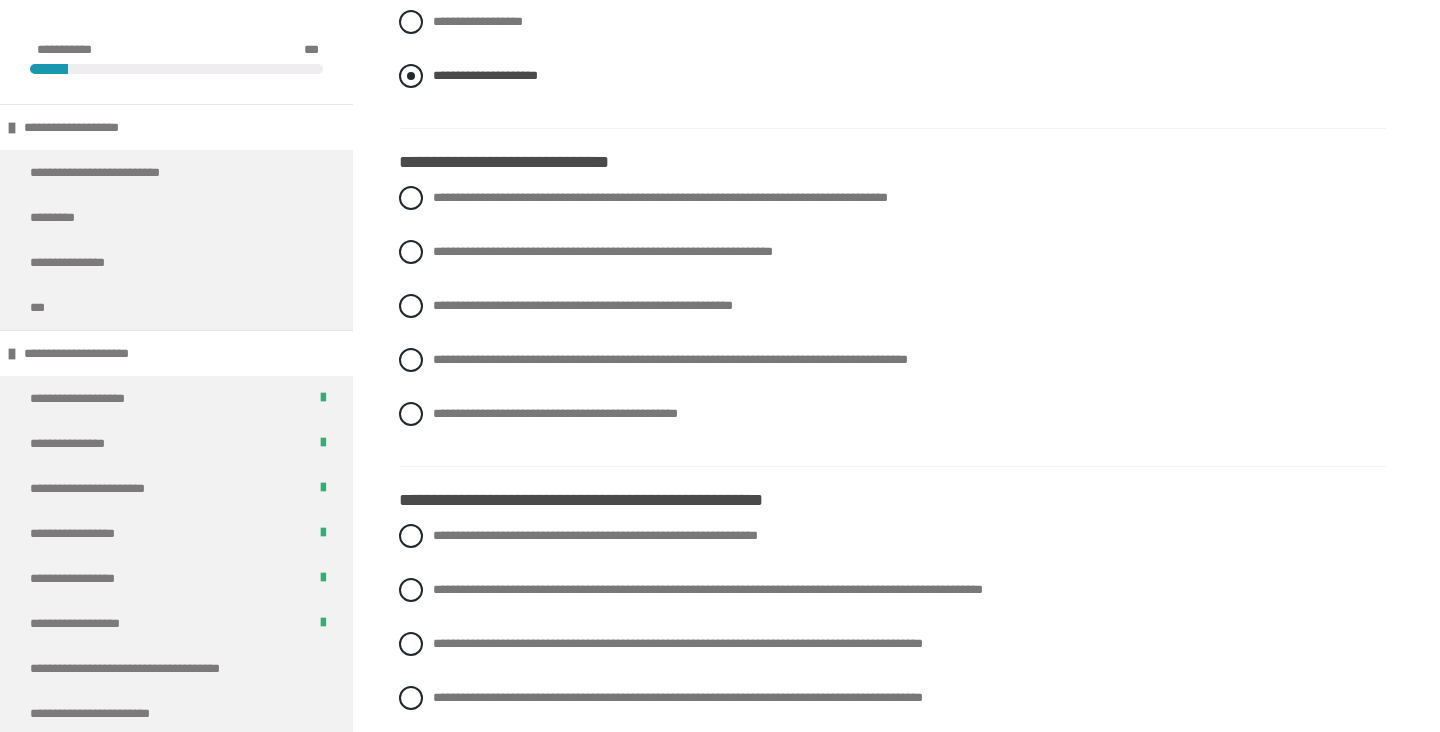 scroll, scrollTop: 1749, scrollLeft: 0, axis: vertical 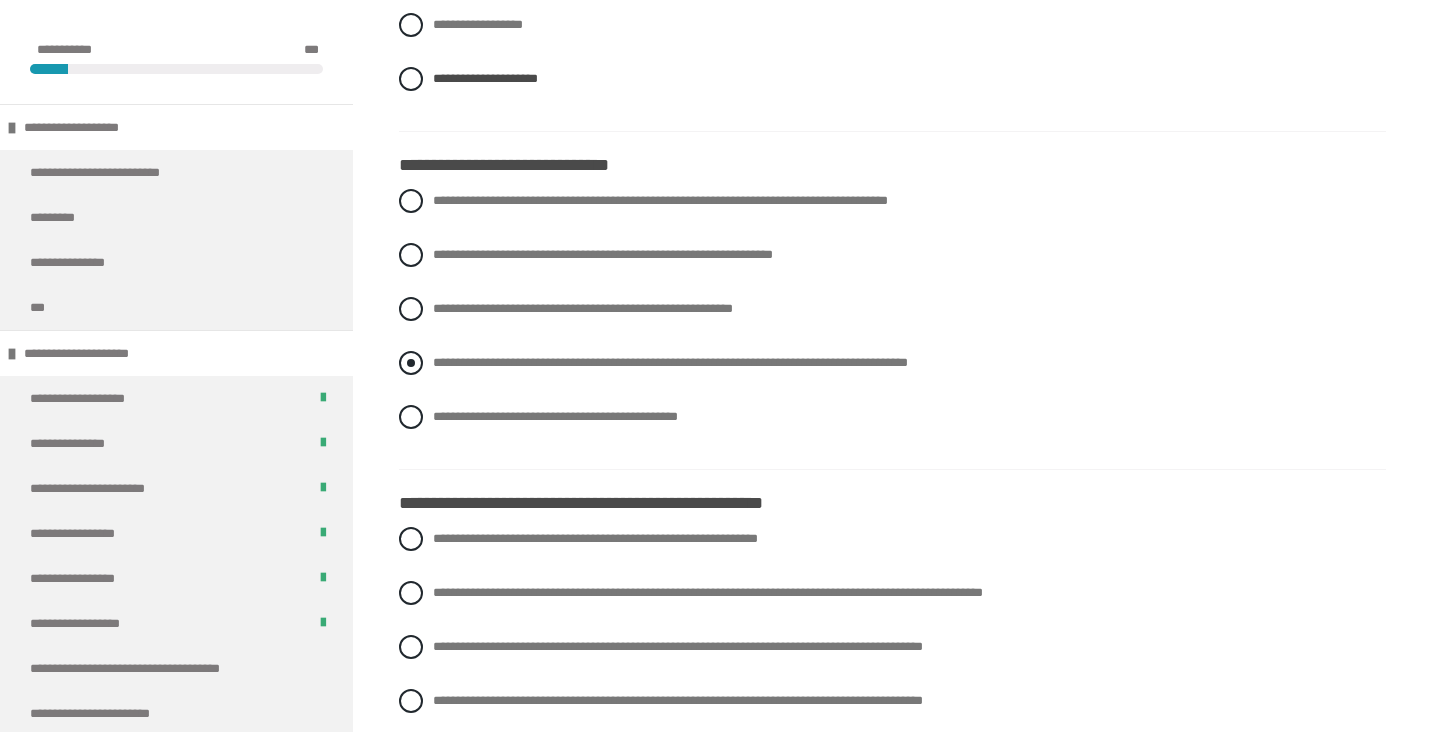 click at bounding box center (411, 363) 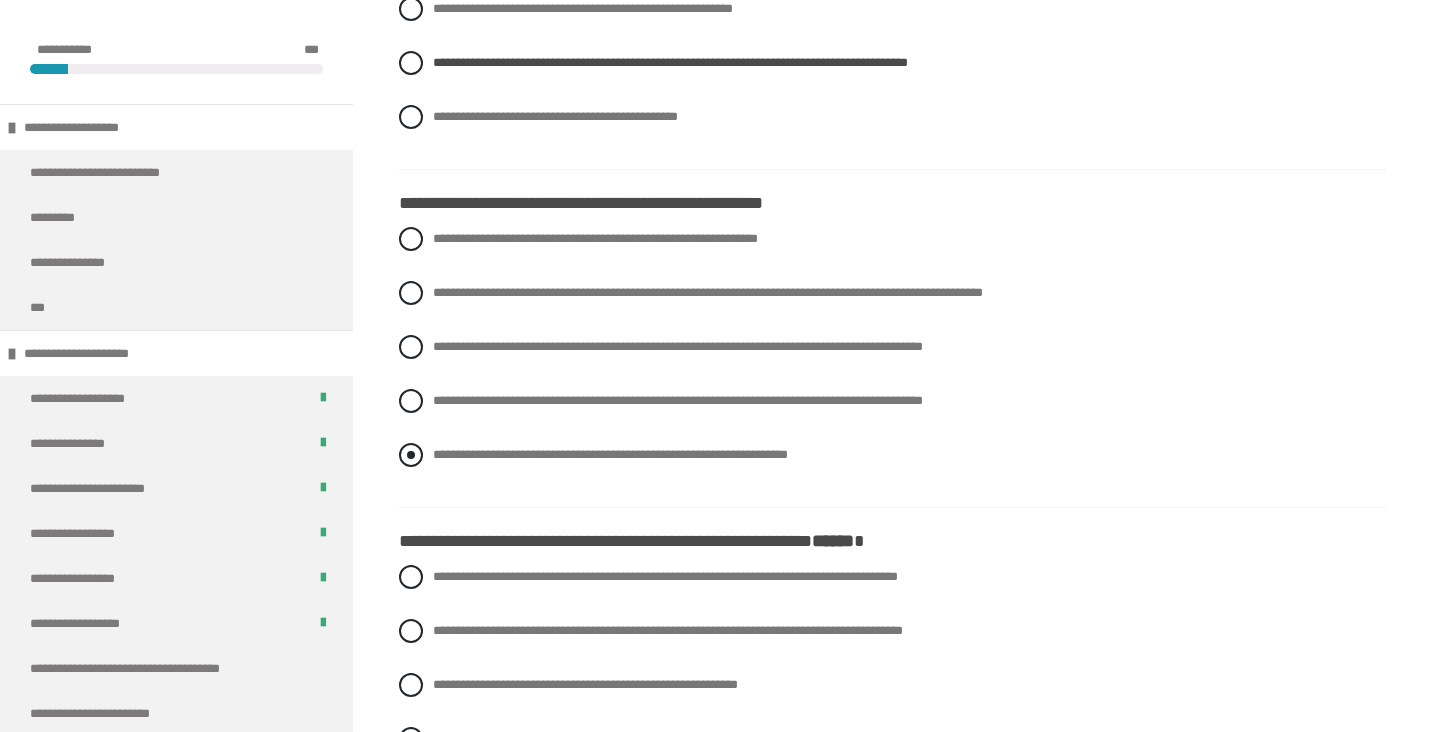 scroll, scrollTop: 2050, scrollLeft: 0, axis: vertical 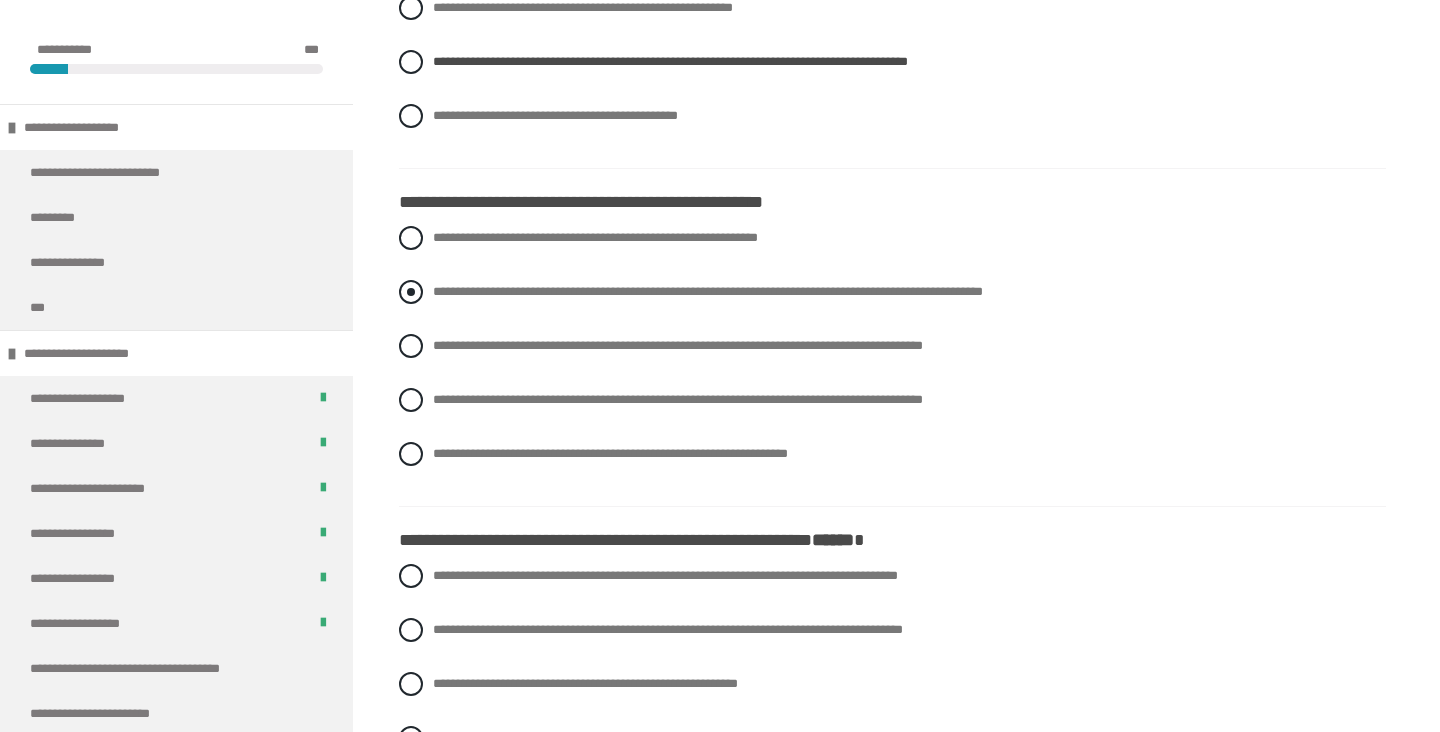 click at bounding box center (411, 292) 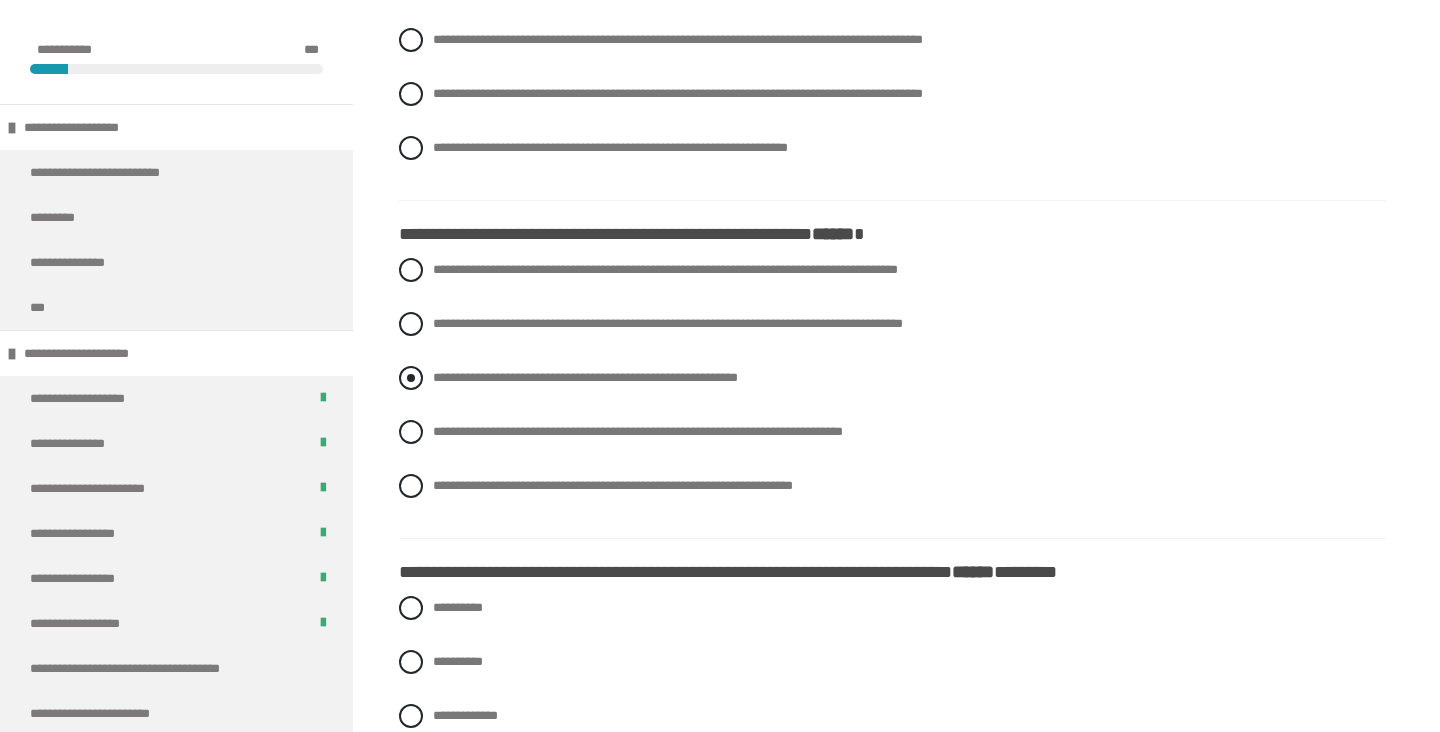 scroll, scrollTop: 2416, scrollLeft: 0, axis: vertical 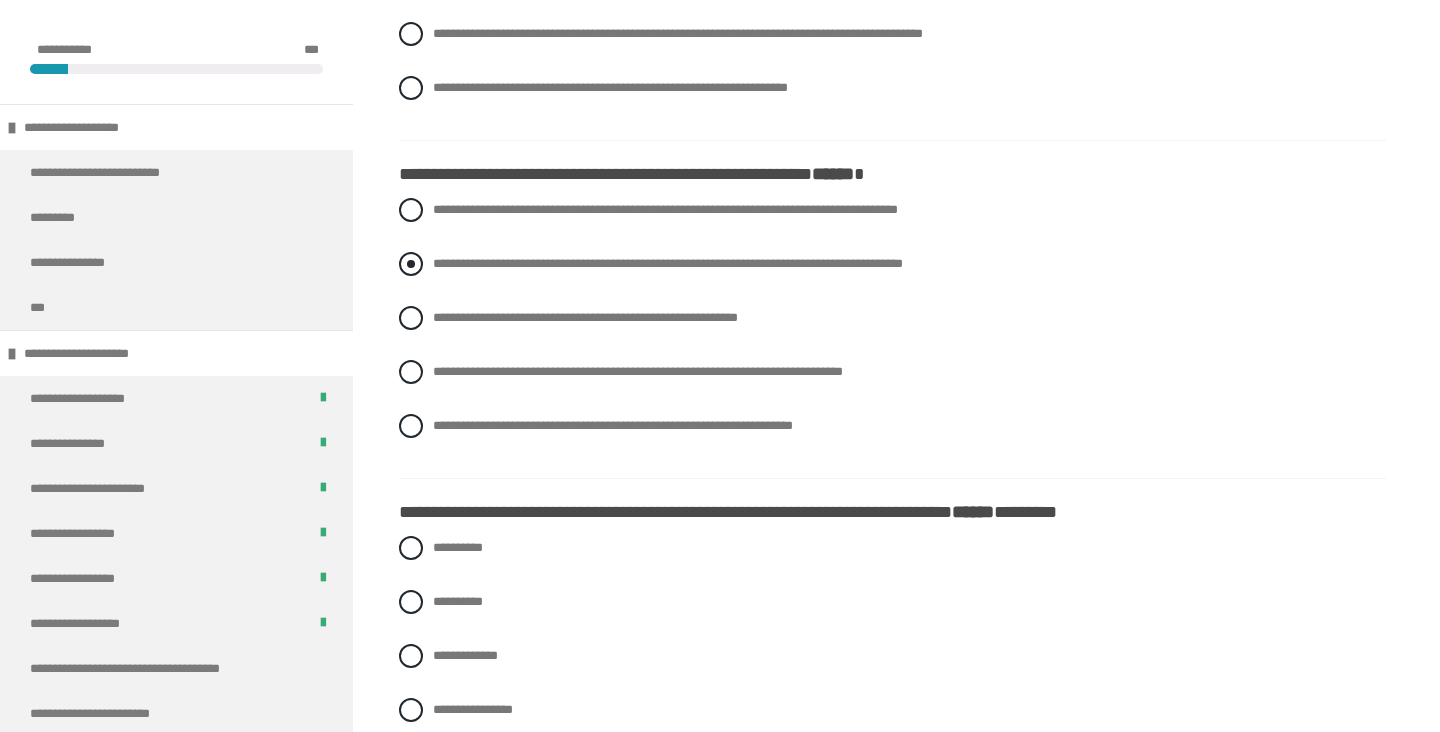 click at bounding box center [411, 264] 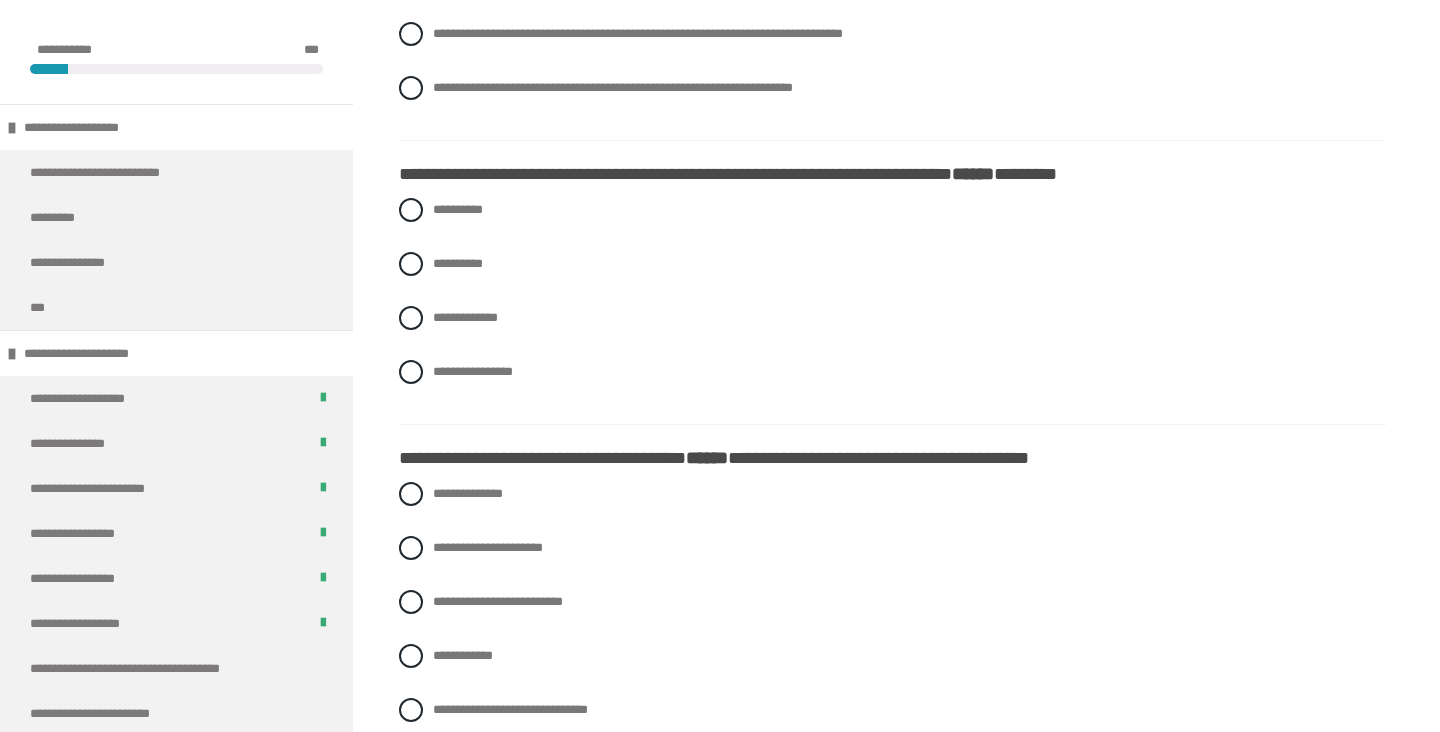 scroll, scrollTop: 2757, scrollLeft: 0, axis: vertical 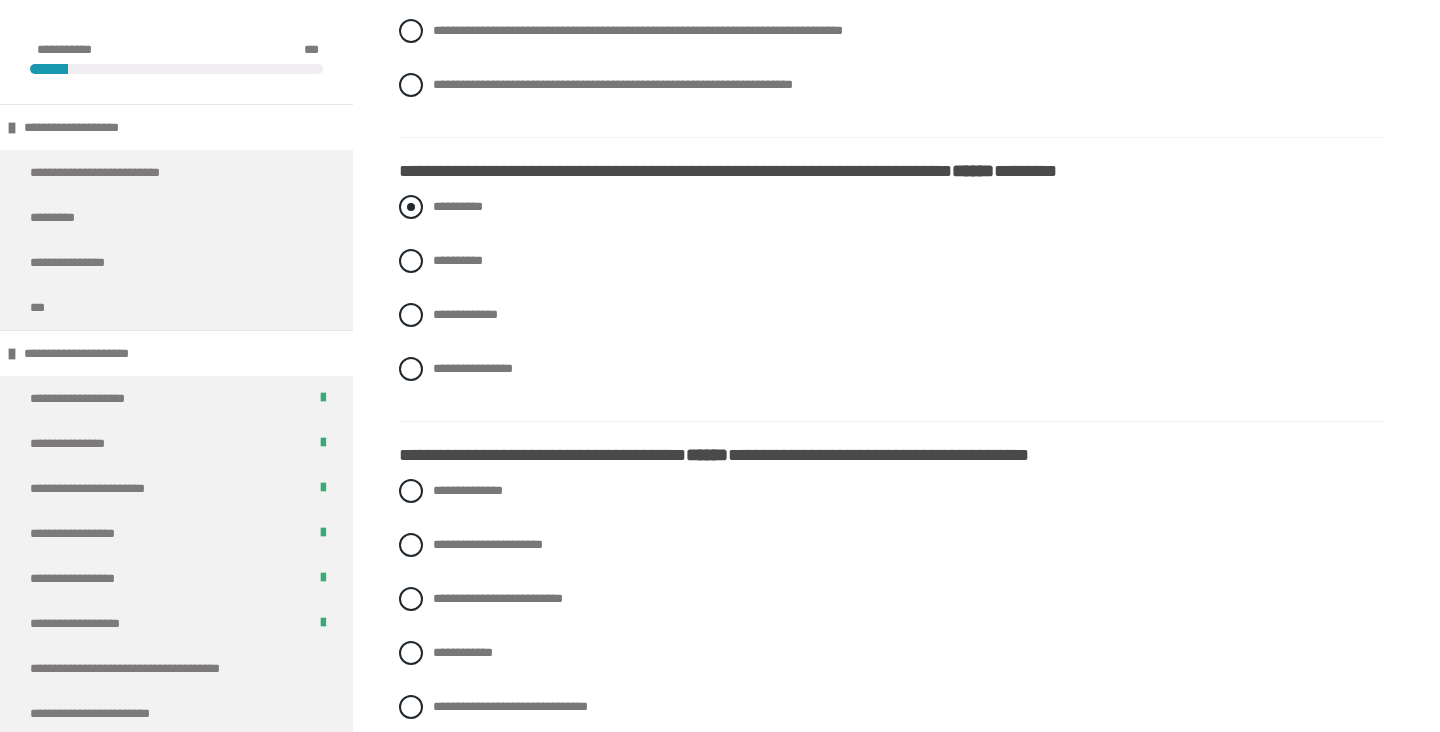 click at bounding box center (411, 207) 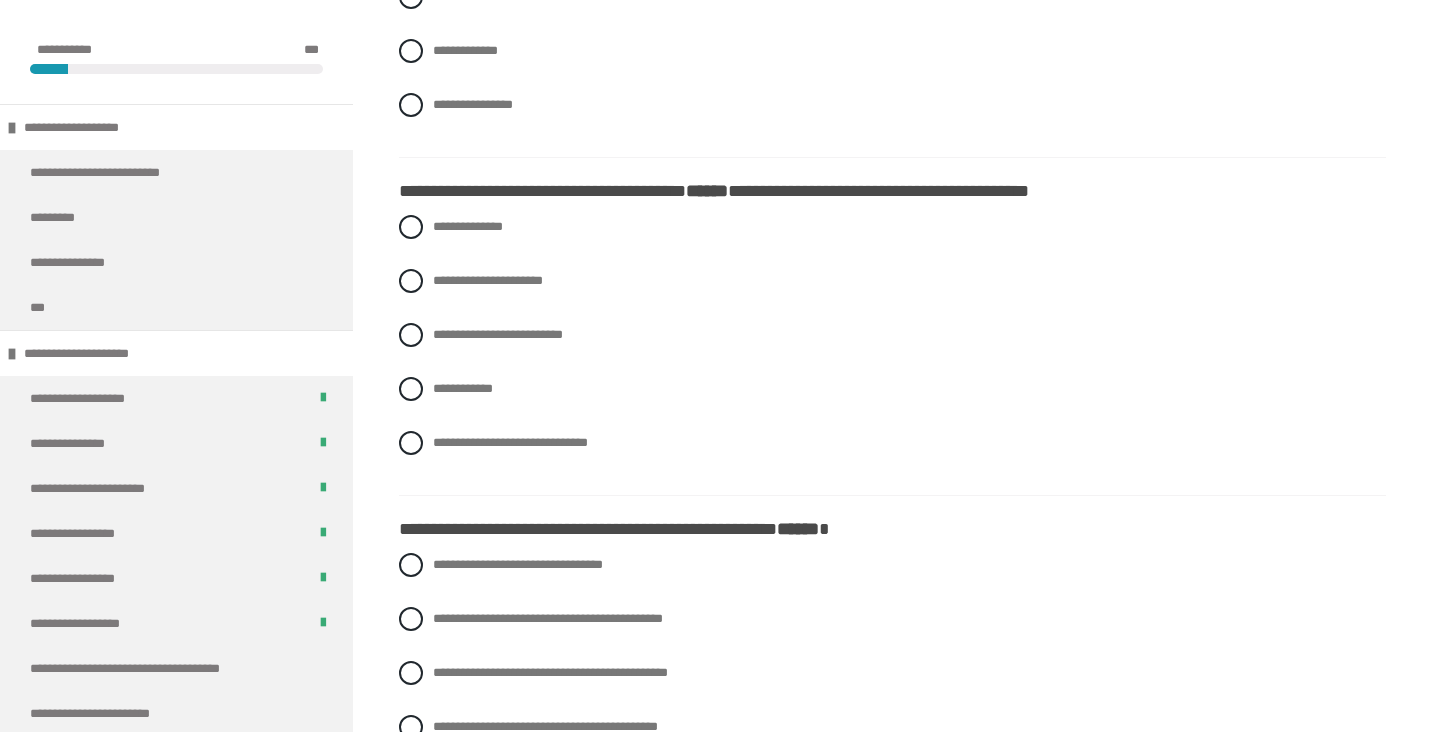 scroll, scrollTop: 3031, scrollLeft: 0, axis: vertical 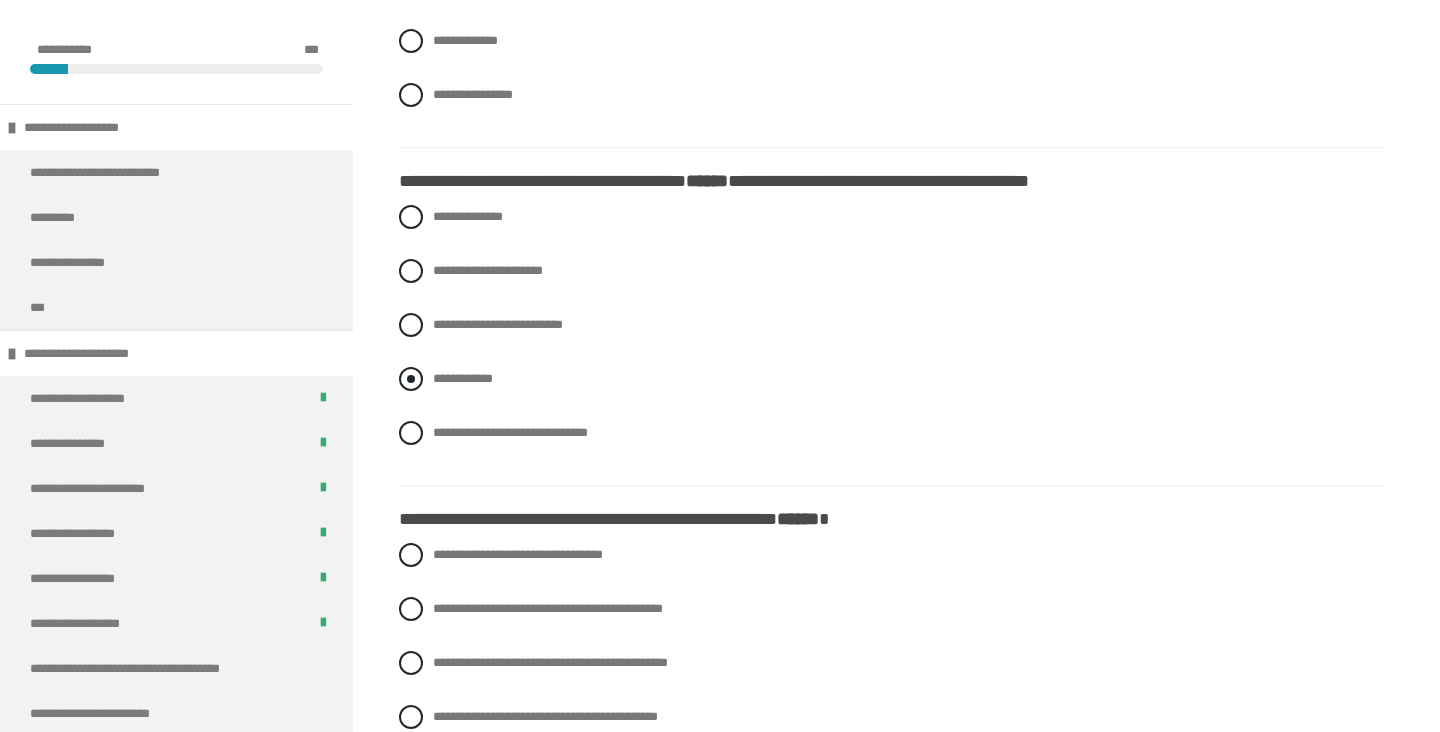 click at bounding box center (411, 379) 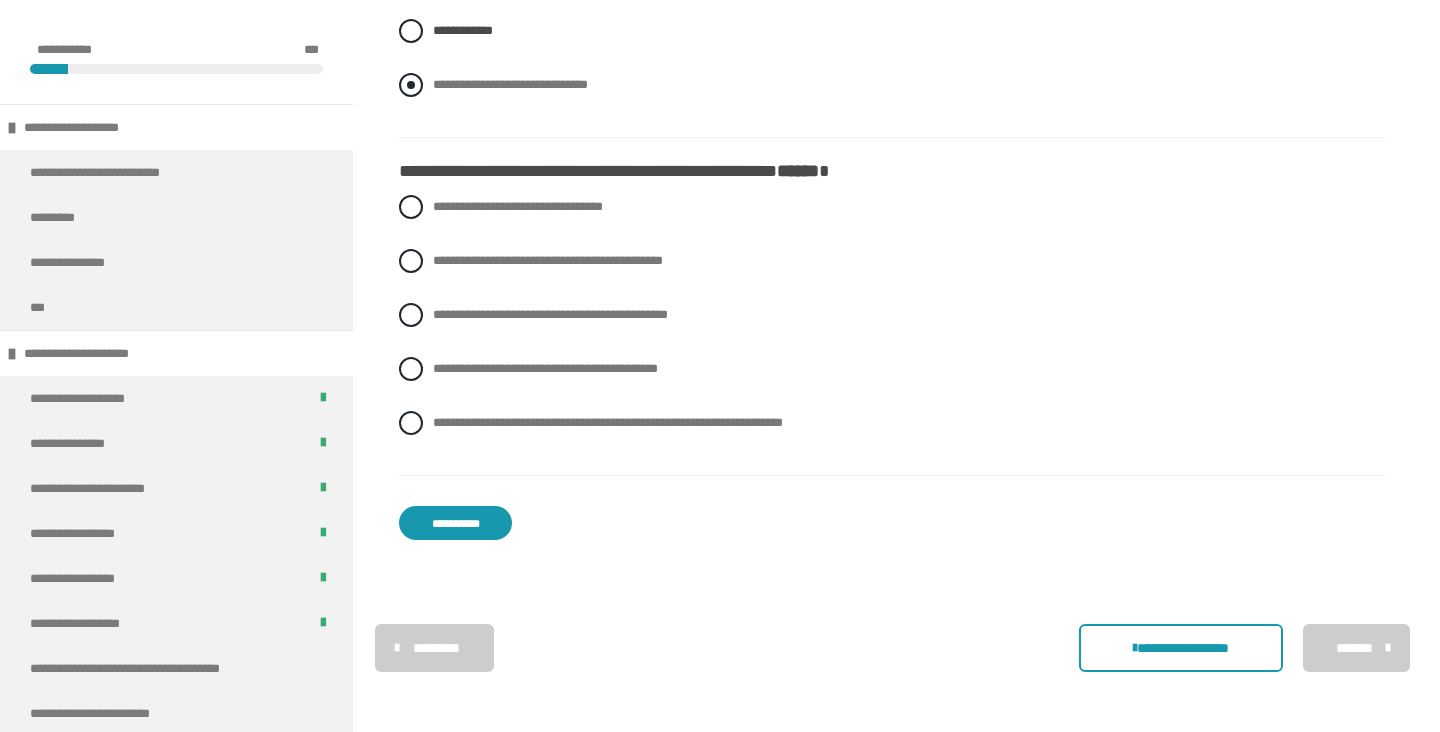 scroll, scrollTop: 3379, scrollLeft: 0, axis: vertical 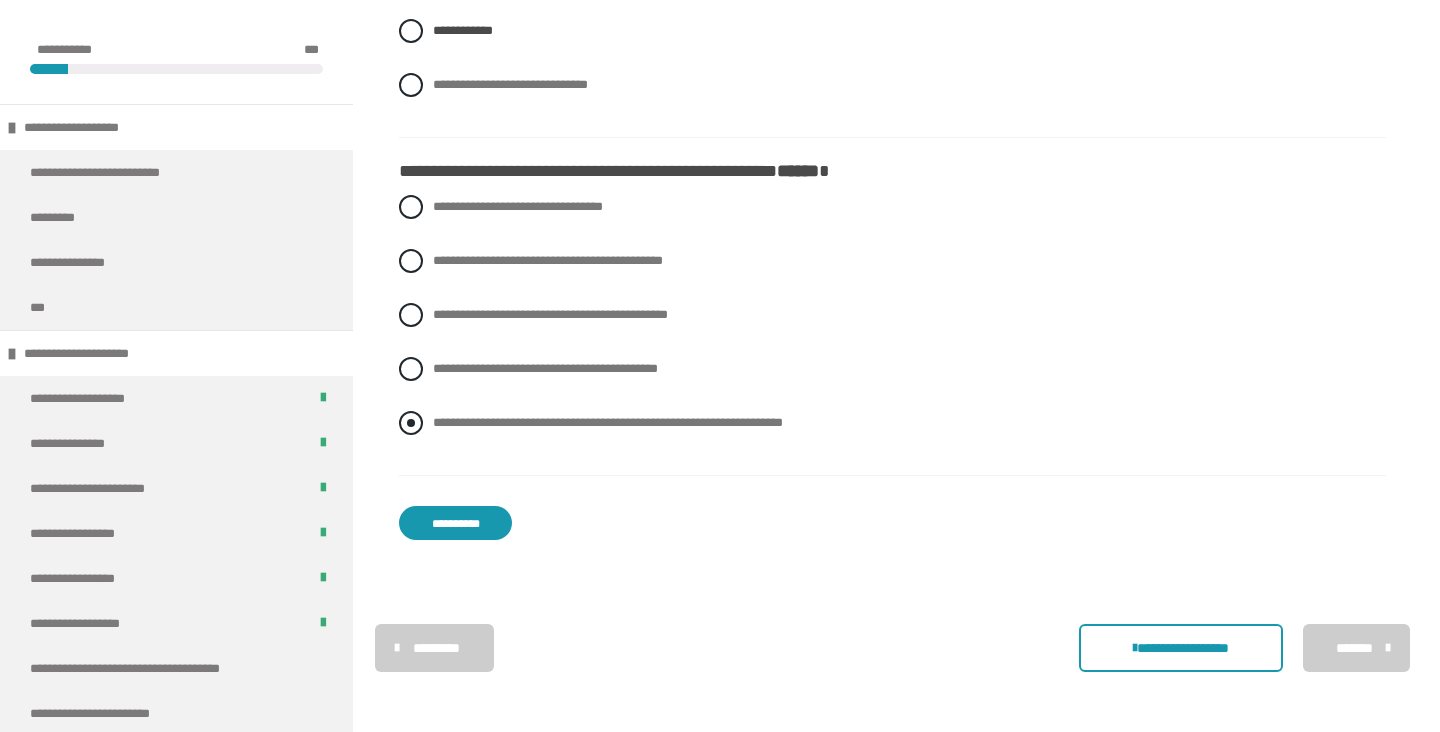 click at bounding box center [411, 423] 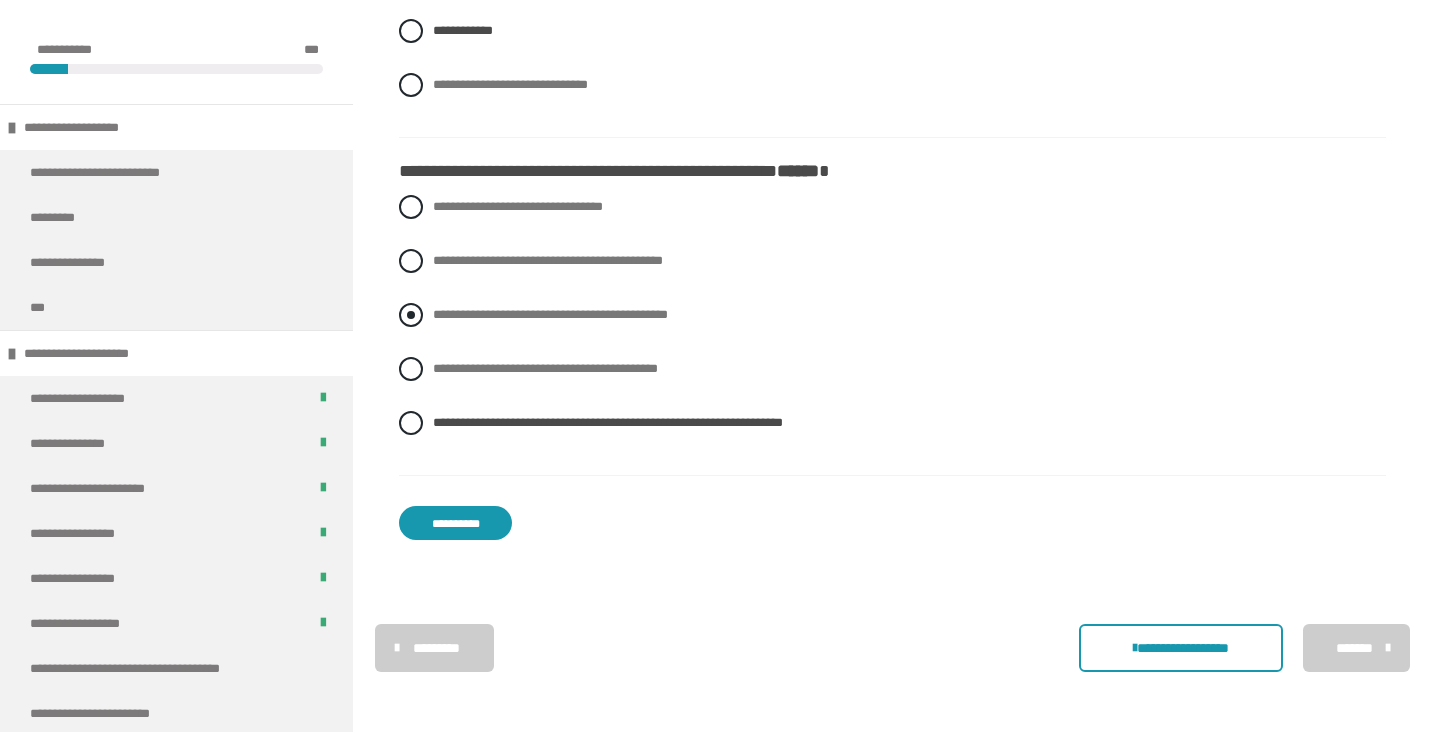 click at bounding box center (411, 315) 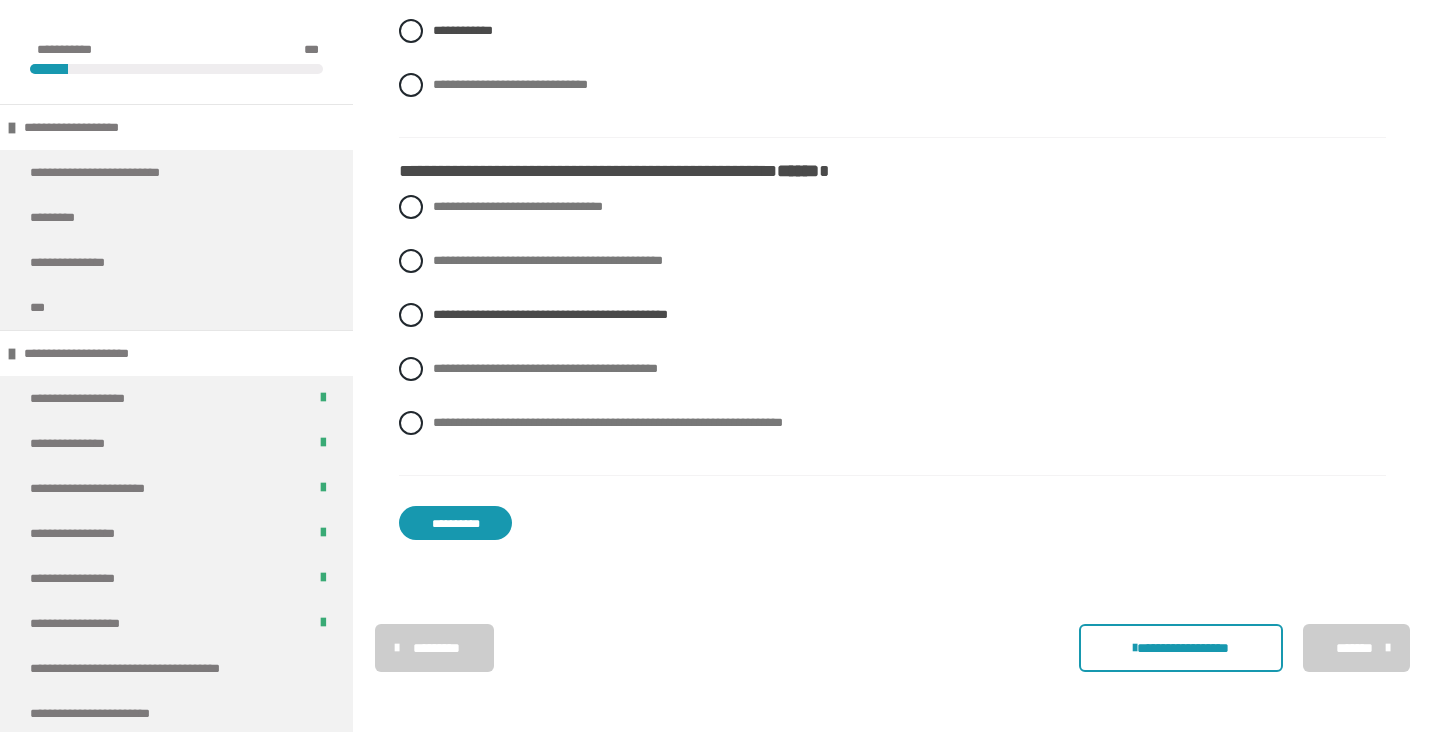 click on "**********" at bounding box center [455, 523] 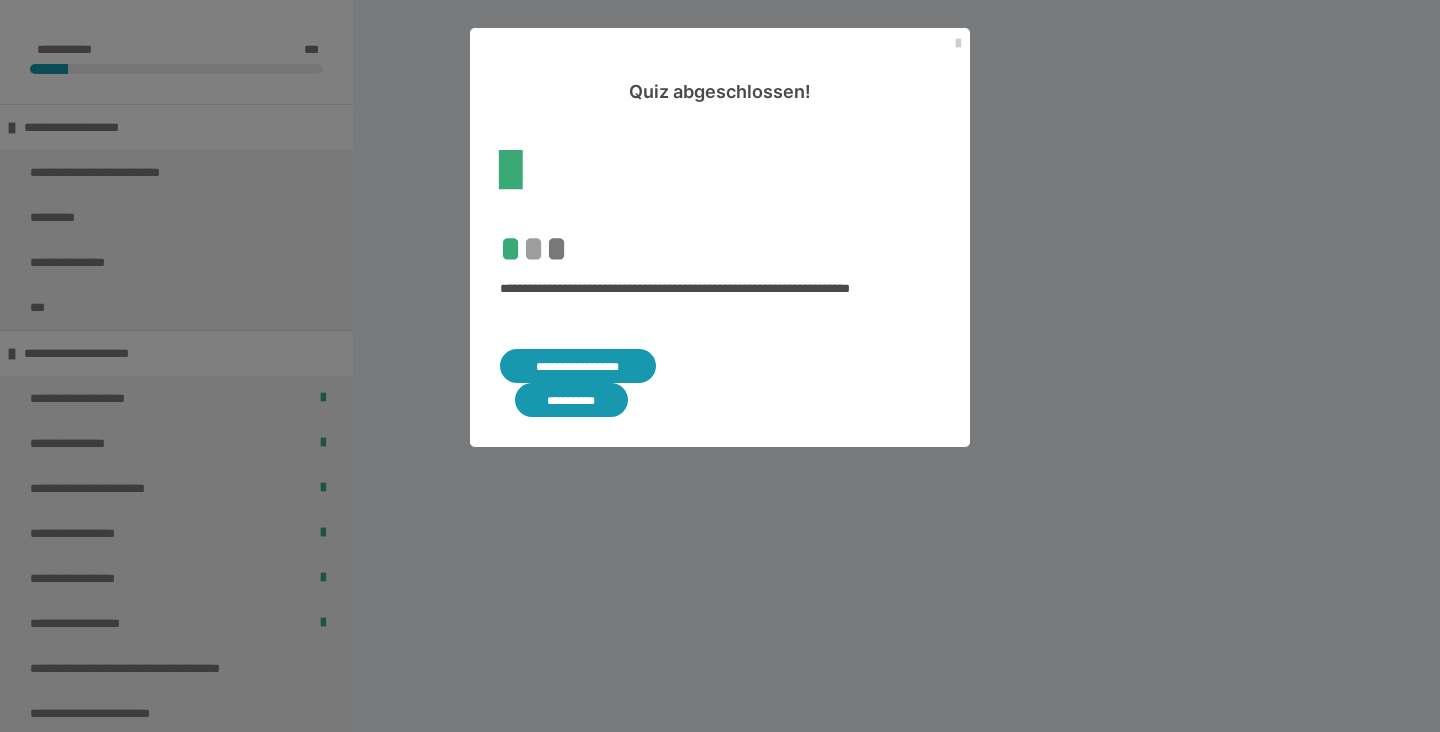 scroll, scrollTop: 521, scrollLeft: 0, axis: vertical 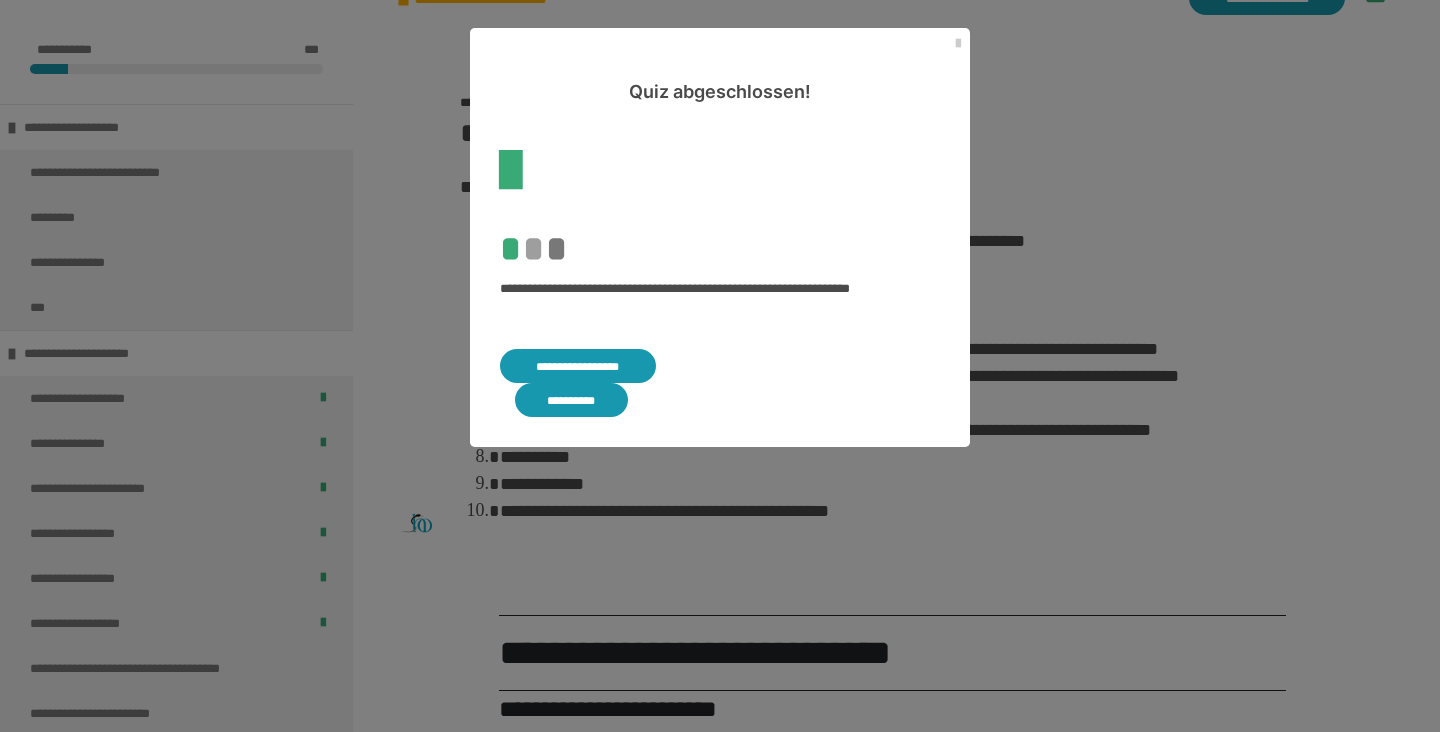 click on "**********" at bounding box center (578, 366) 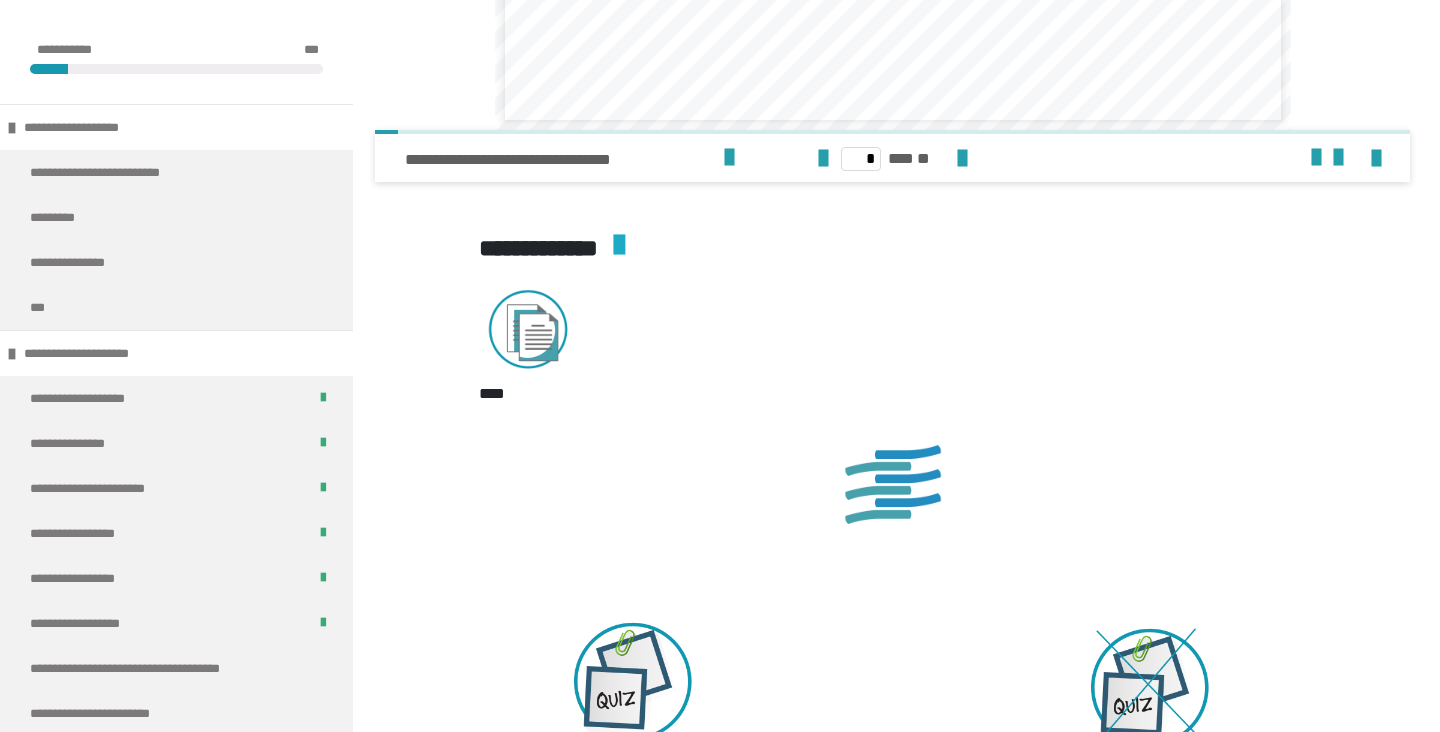 scroll, scrollTop: 5819, scrollLeft: 0, axis: vertical 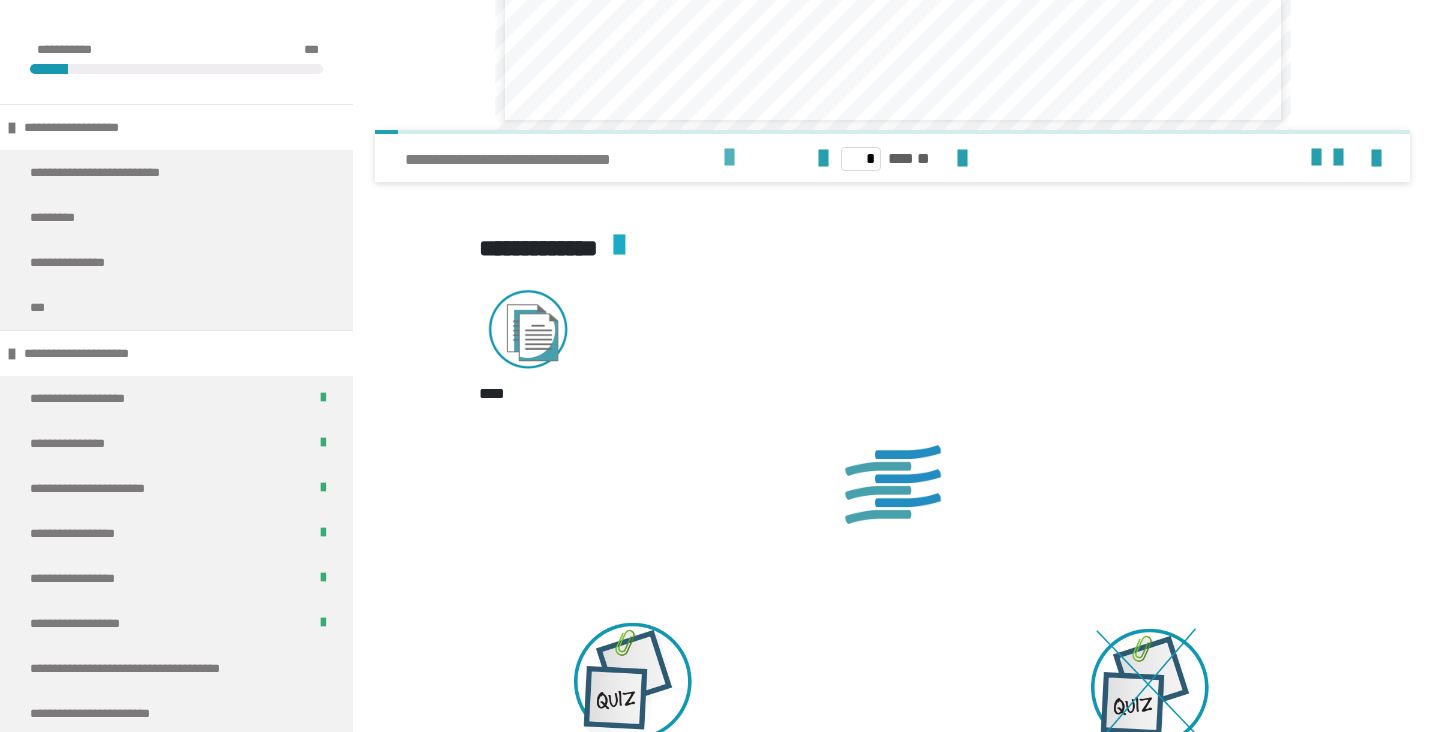 click on "**********" at bounding box center (561, 160) 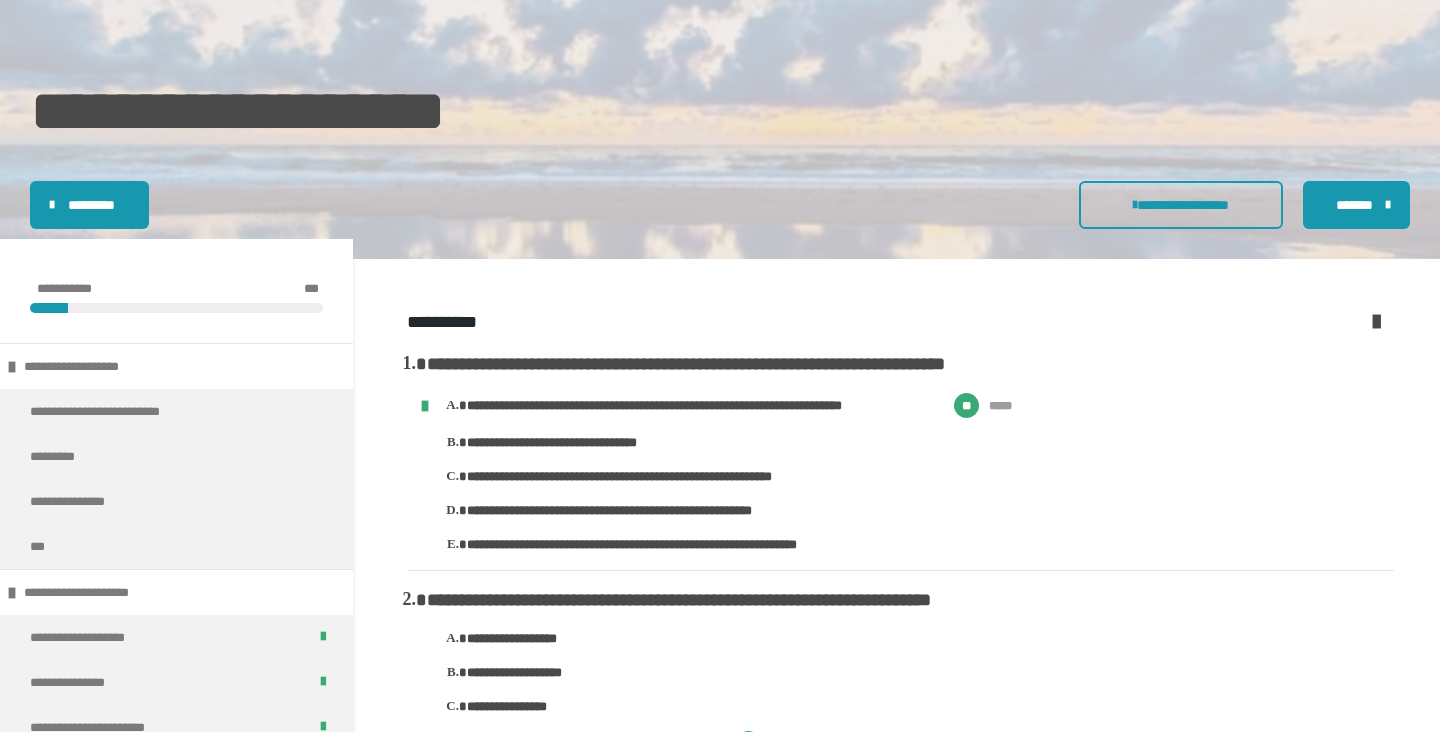 scroll, scrollTop: 189, scrollLeft: 0, axis: vertical 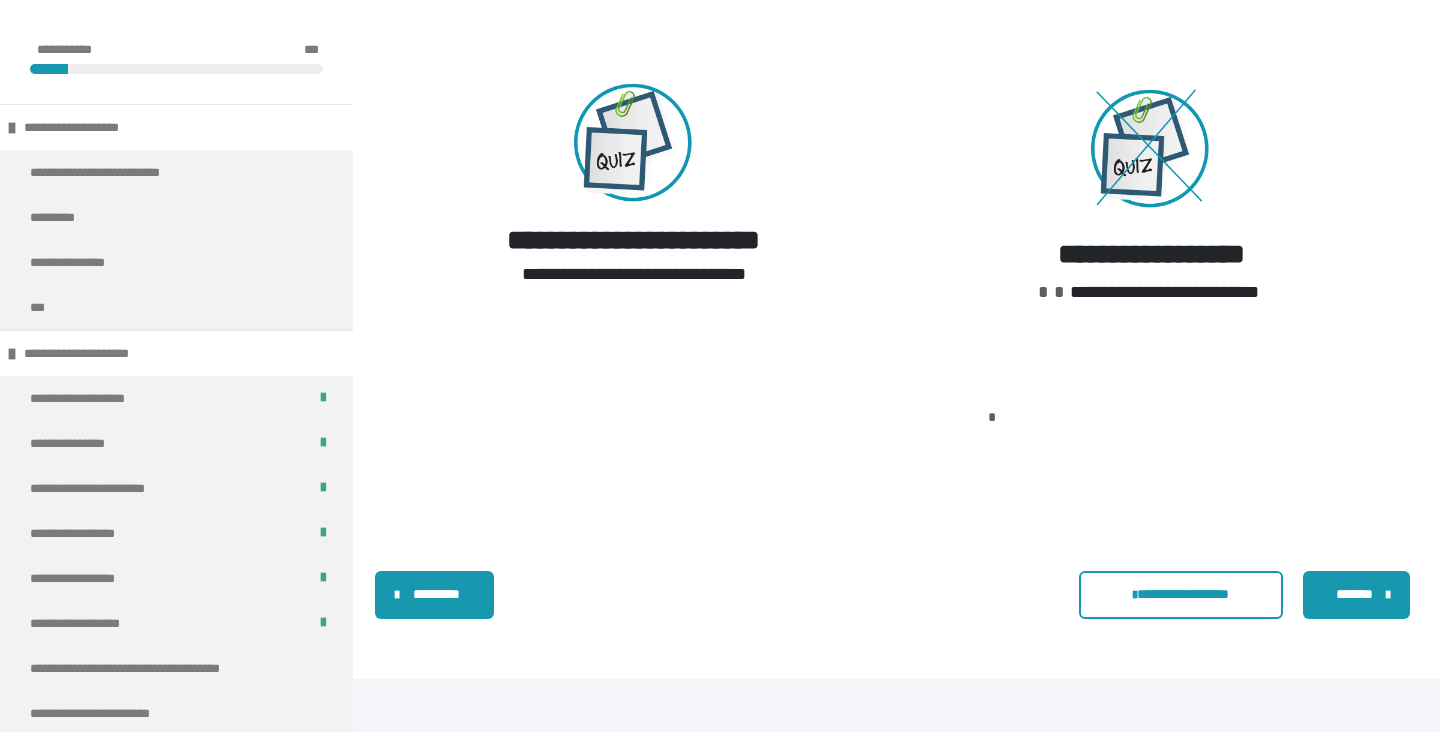 click on "*******" at bounding box center [1354, 594] 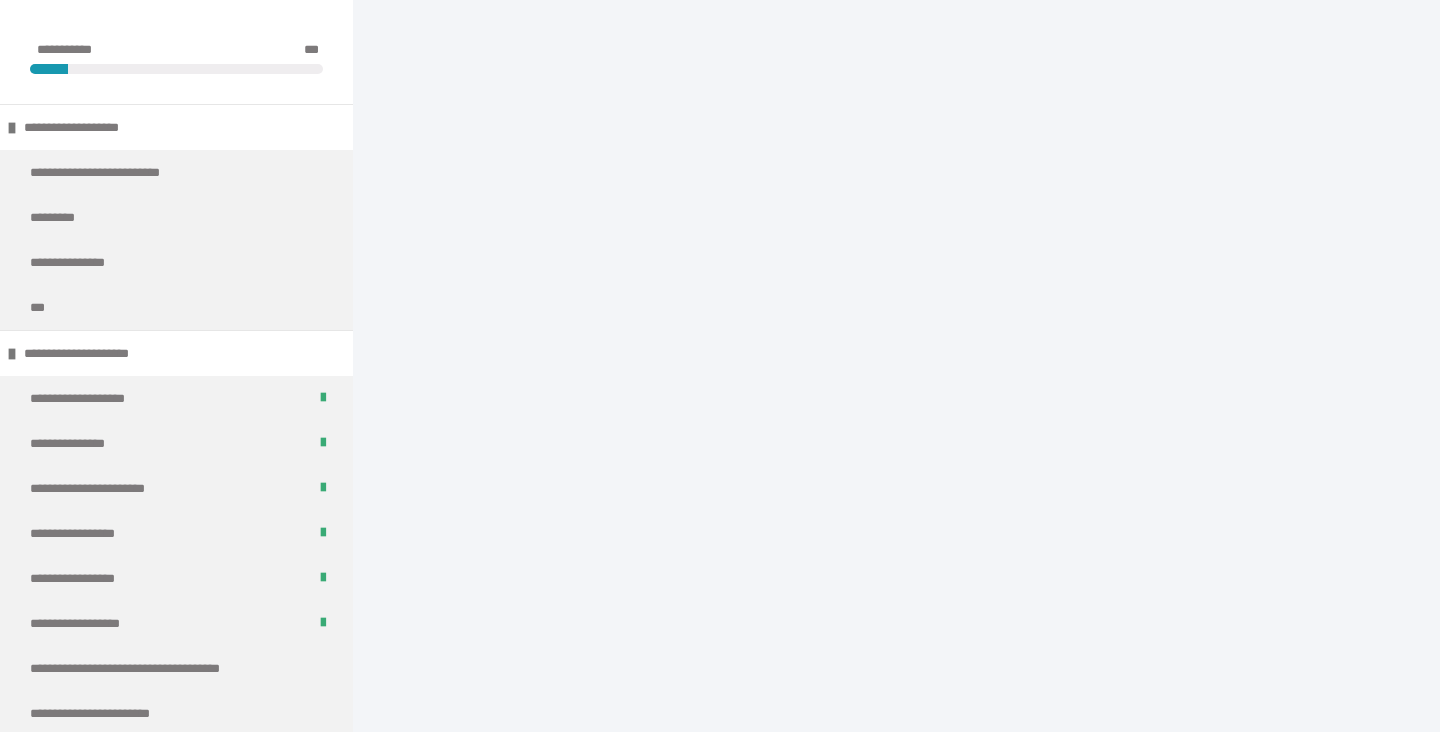 scroll, scrollTop: 2821, scrollLeft: 0, axis: vertical 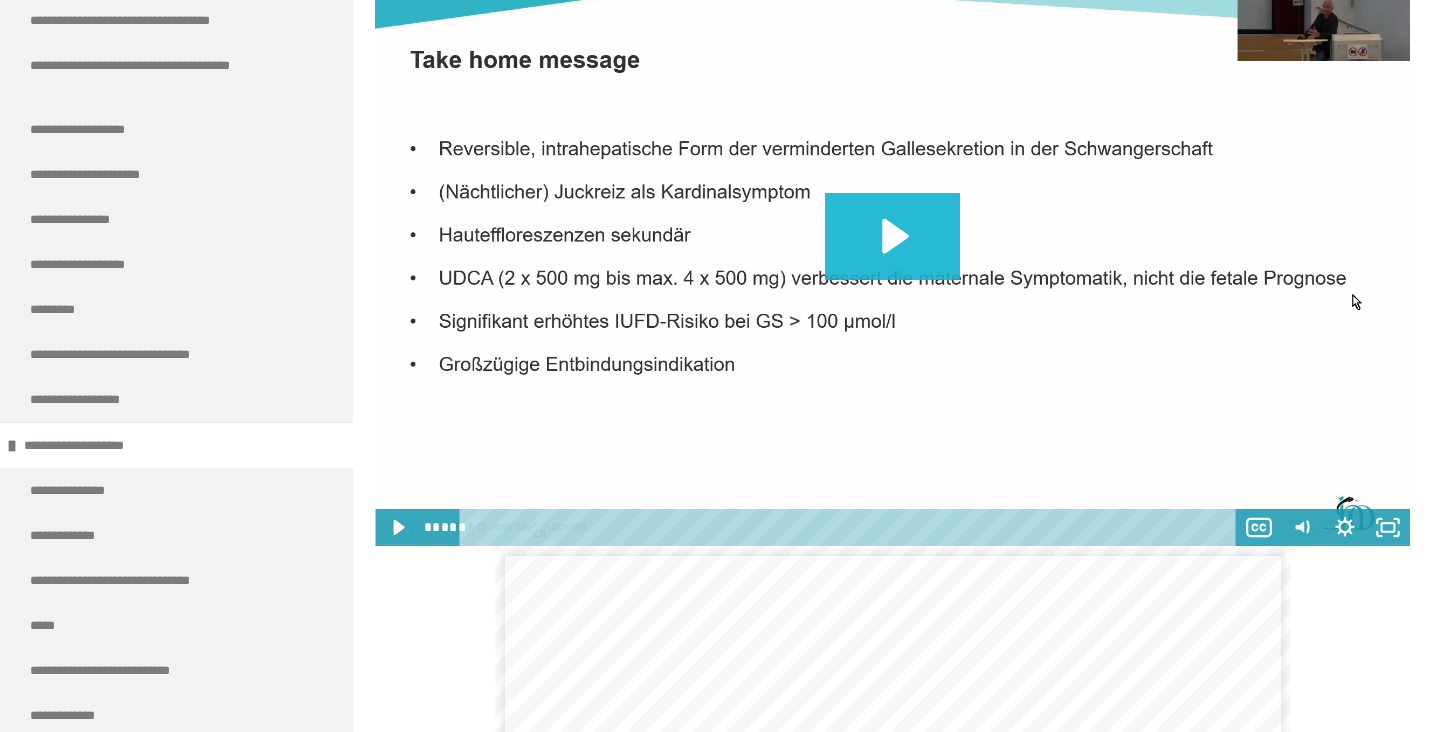 click 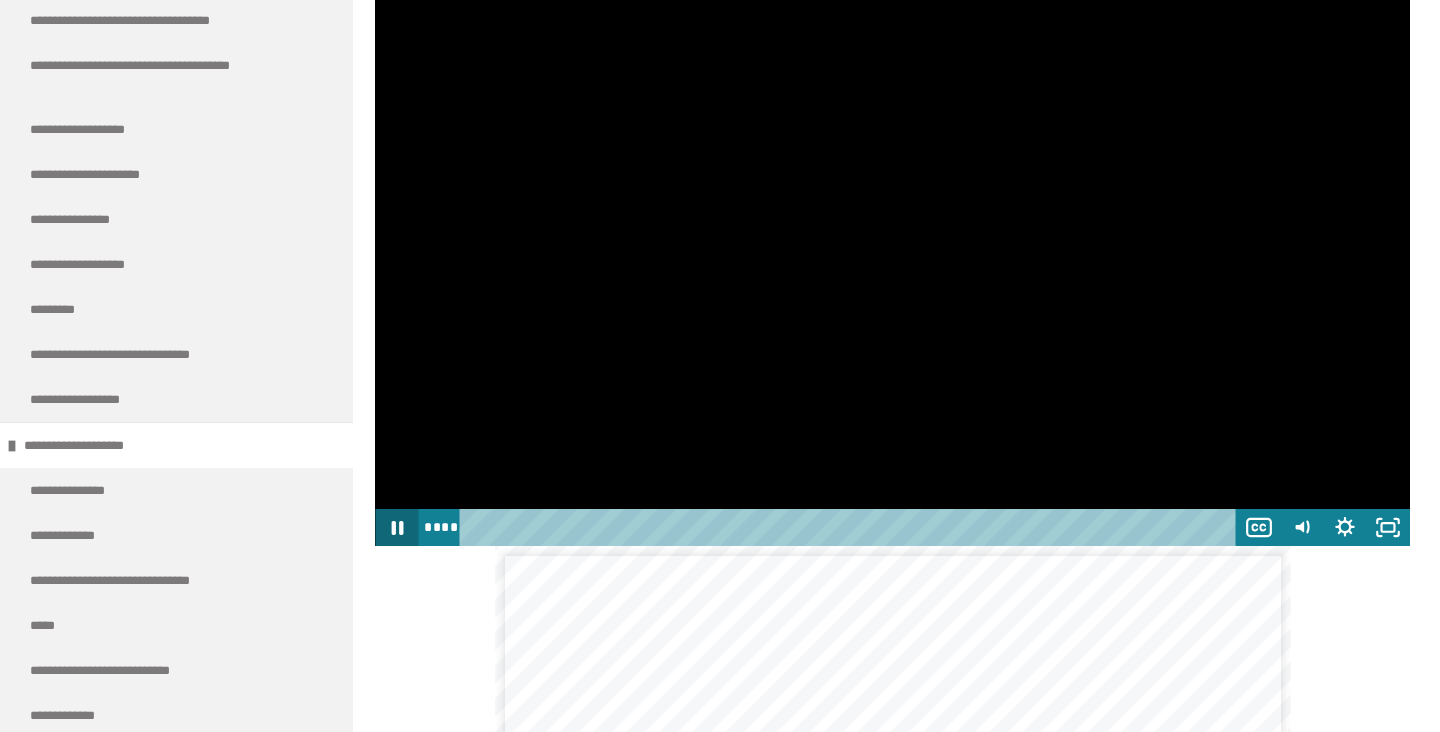 click 